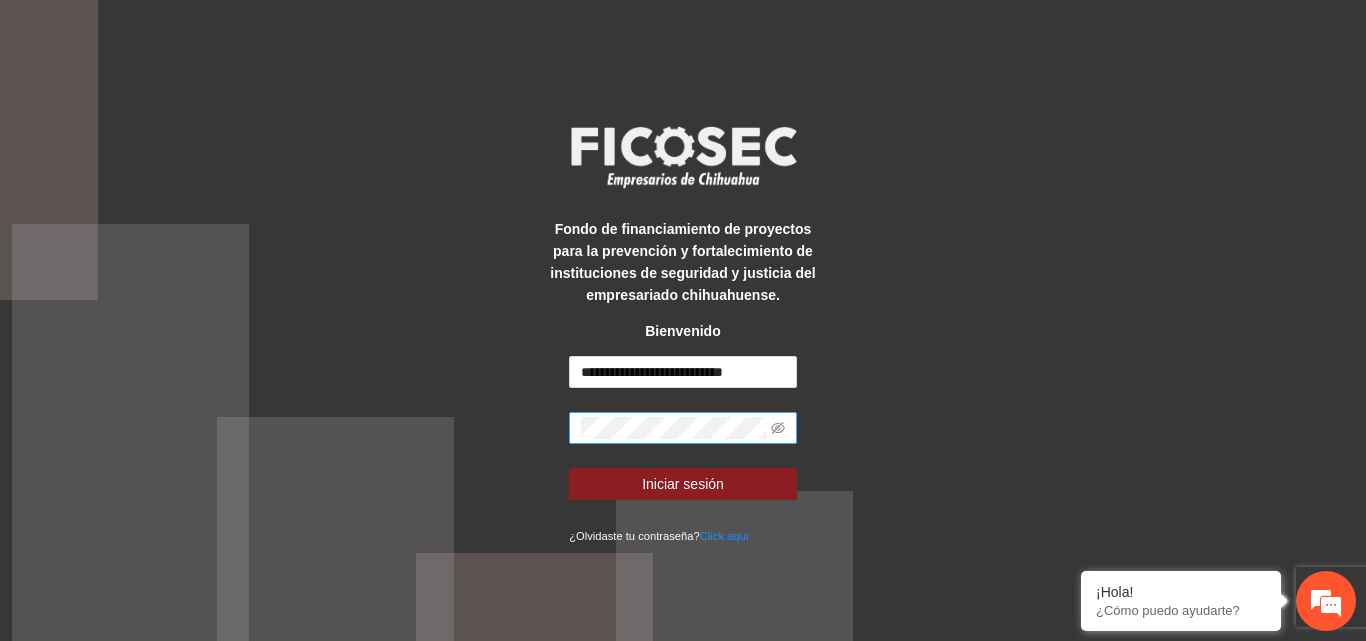 scroll, scrollTop: 0, scrollLeft: 0, axis: both 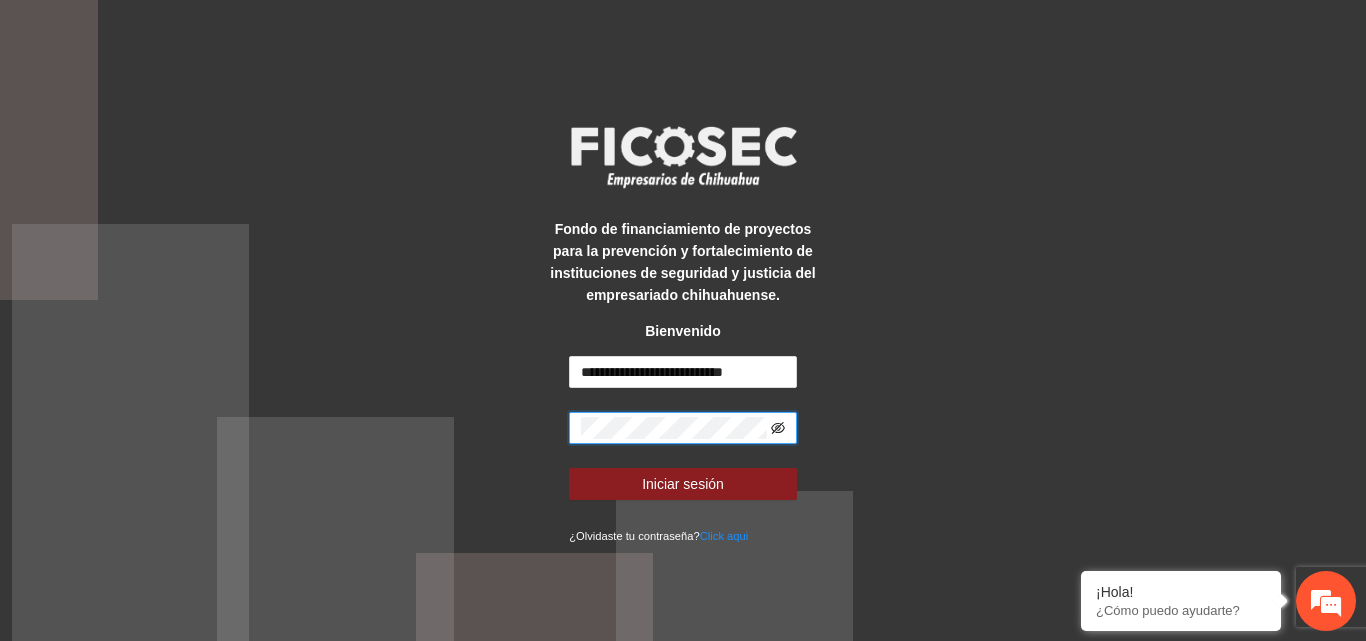 click 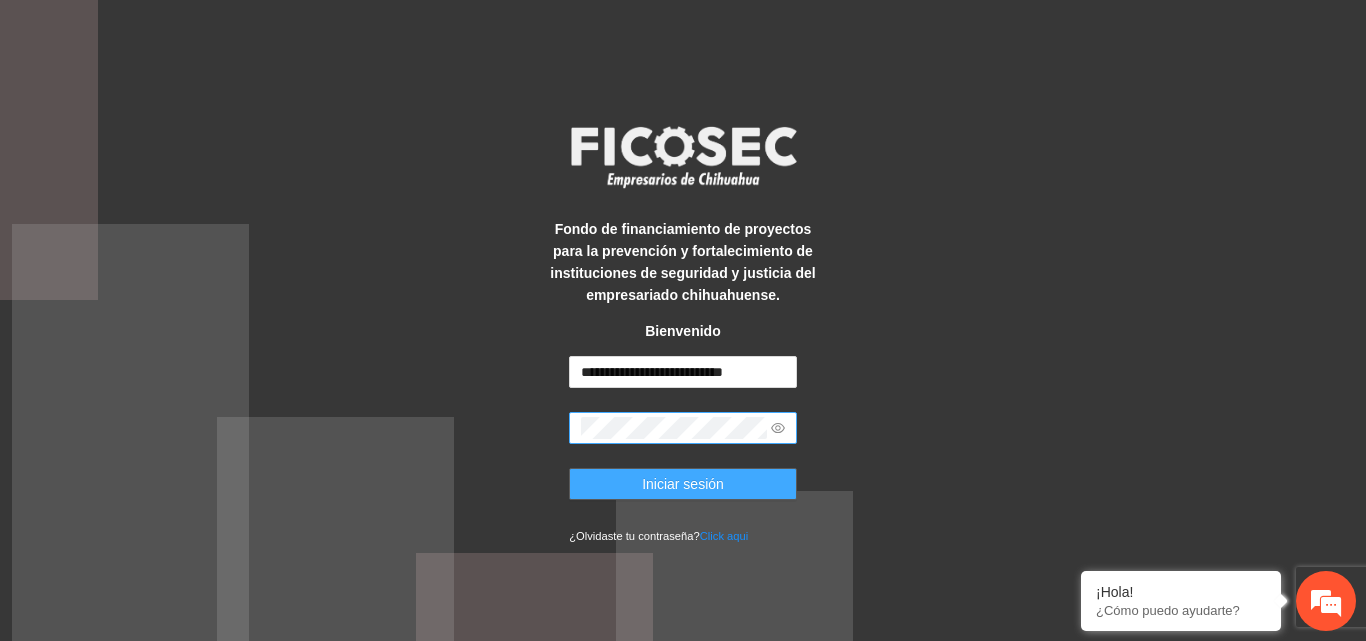 click on "Iniciar sesión" at bounding box center (683, 484) 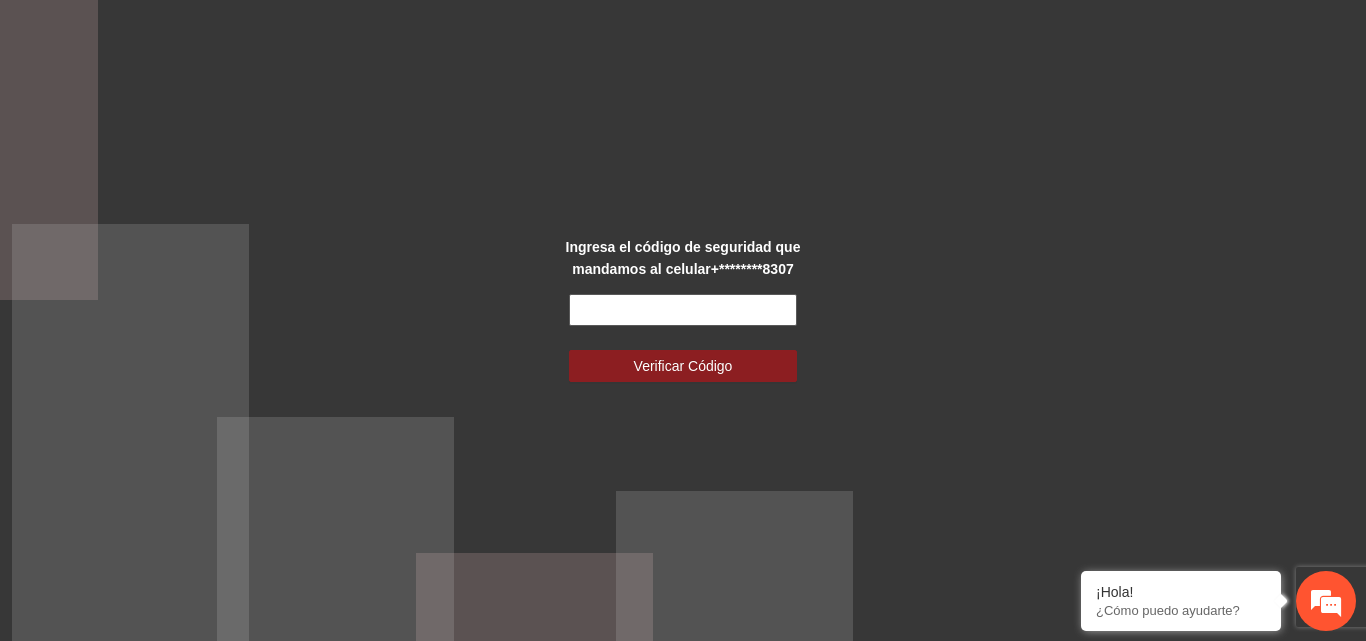 click at bounding box center [683, 310] 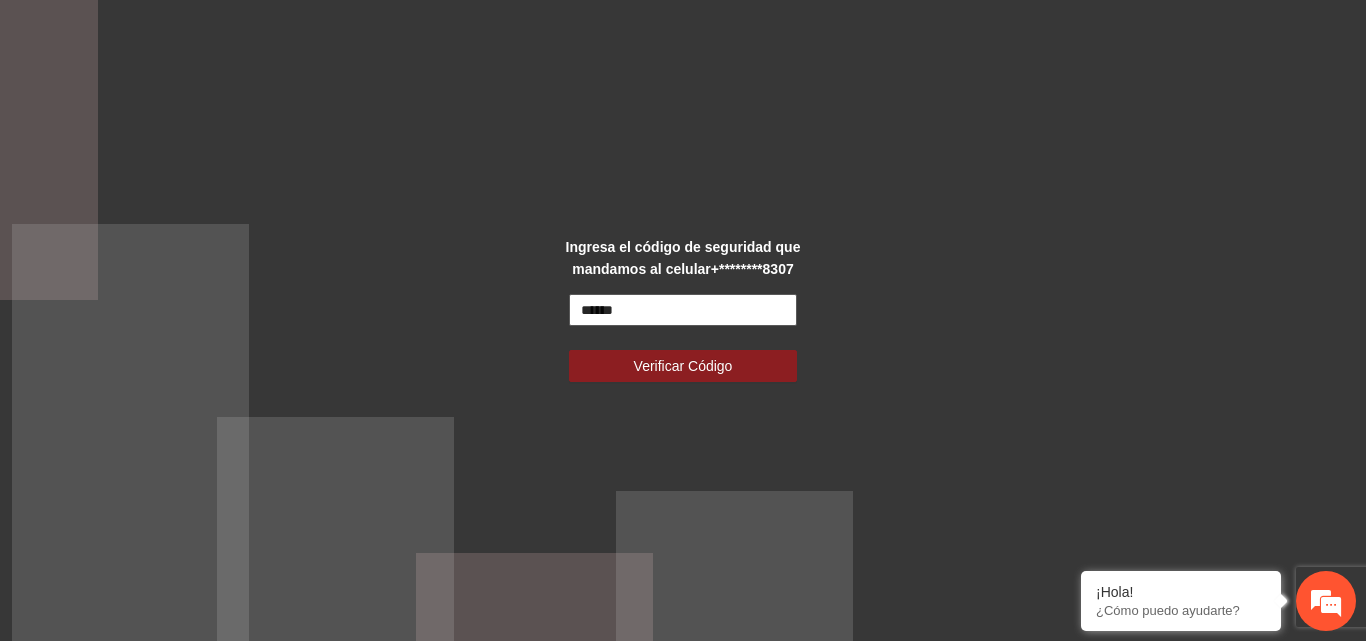 type on "******" 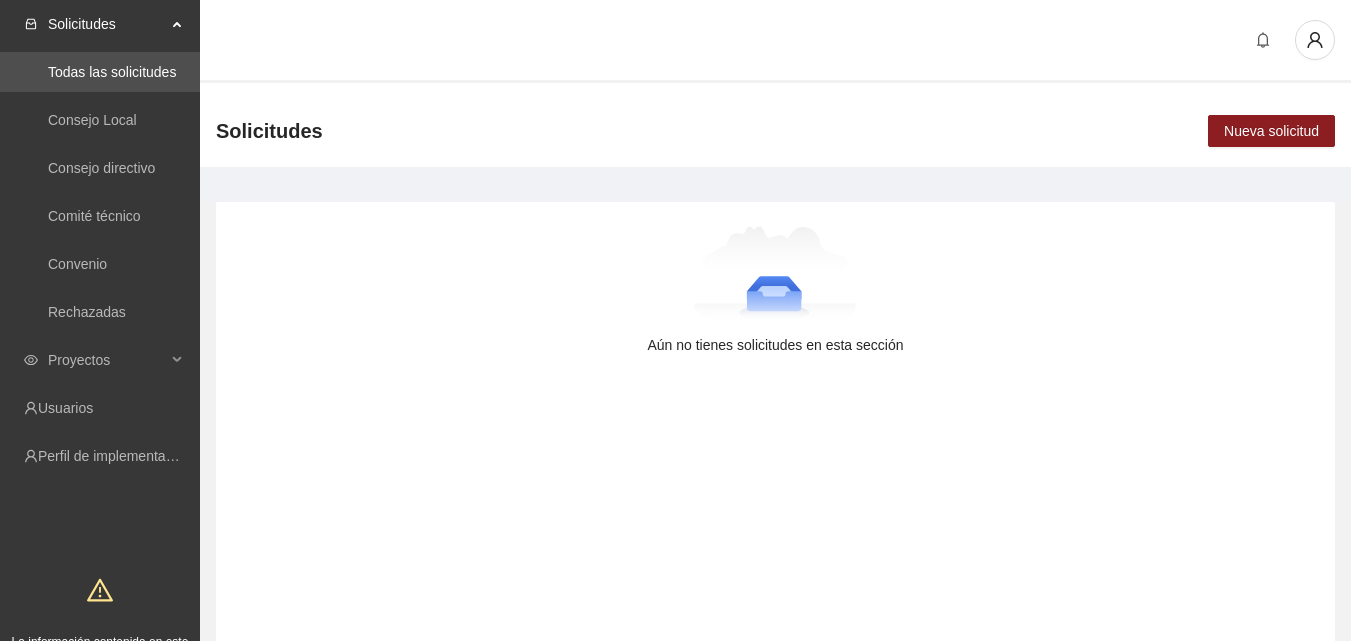 scroll, scrollTop: 0, scrollLeft: 0, axis: both 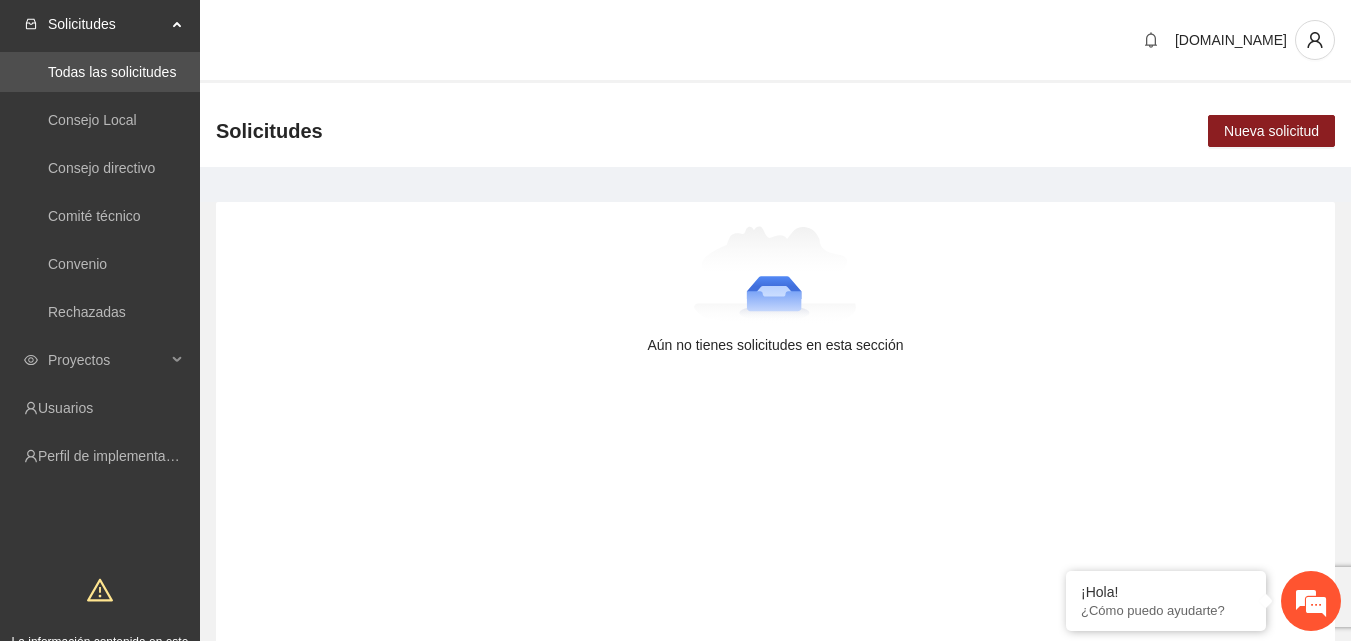 click on "Aún no tienes solicitudes en esta sección" at bounding box center [775, 426] 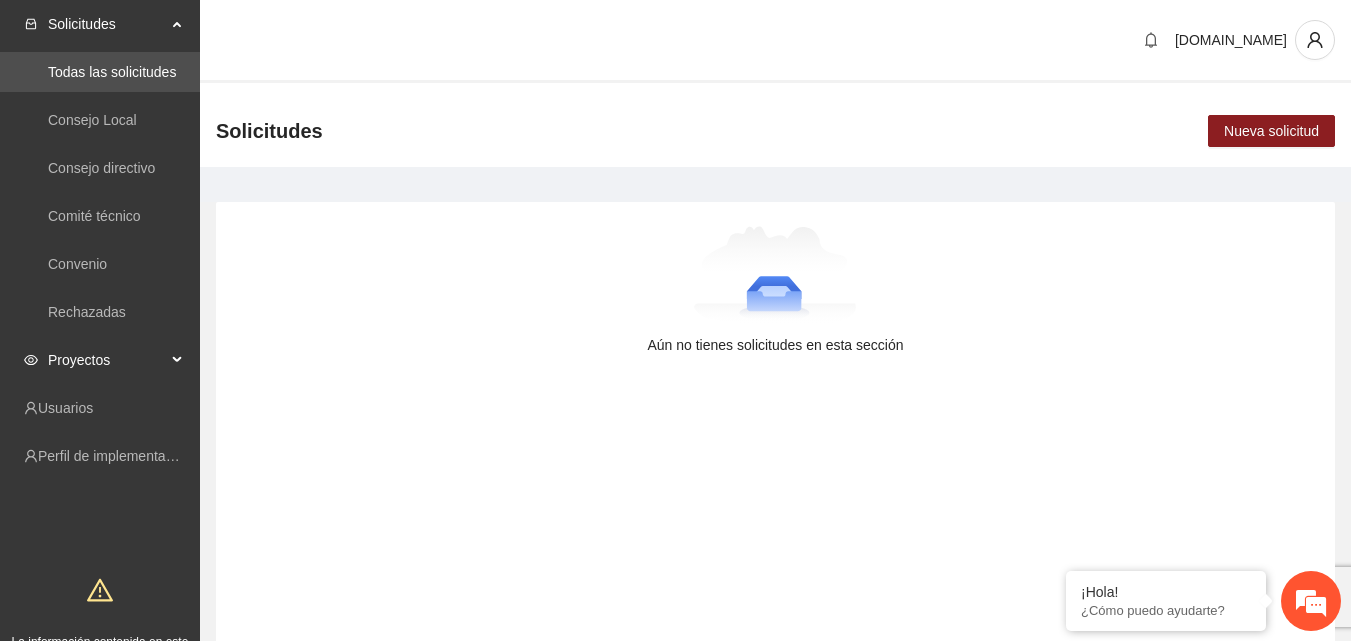click on "Proyectos" at bounding box center [107, 360] 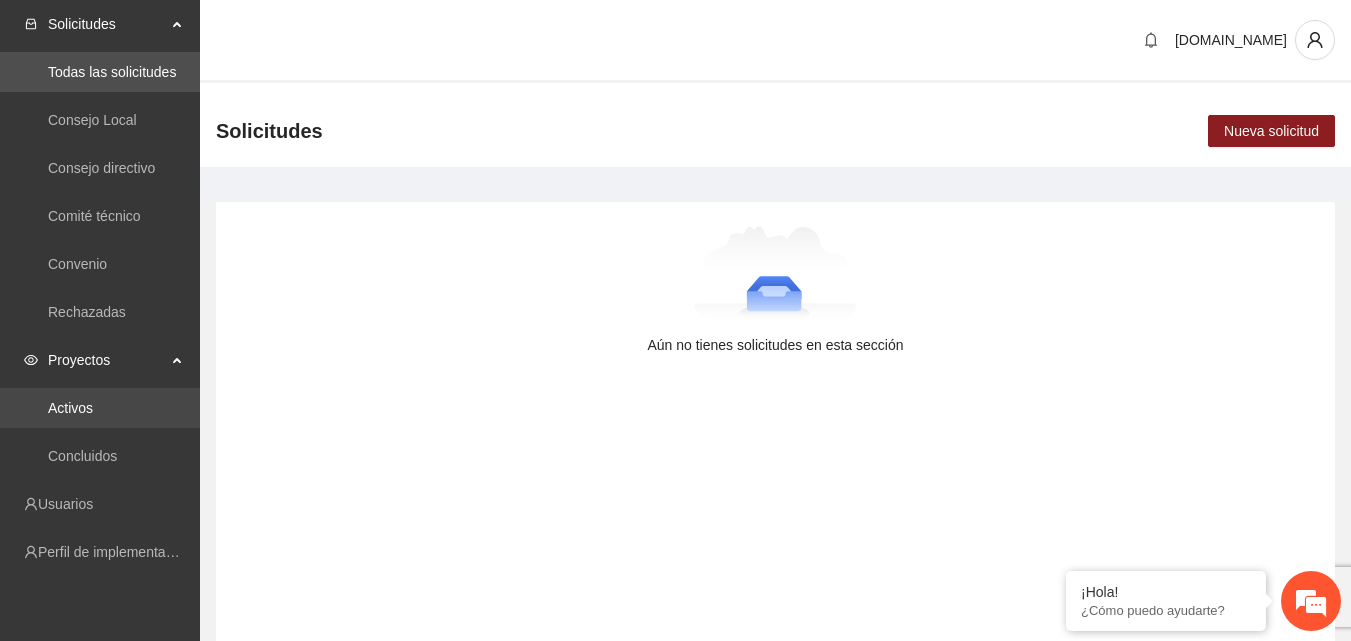 click on "Activos" at bounding box center [70, 408] 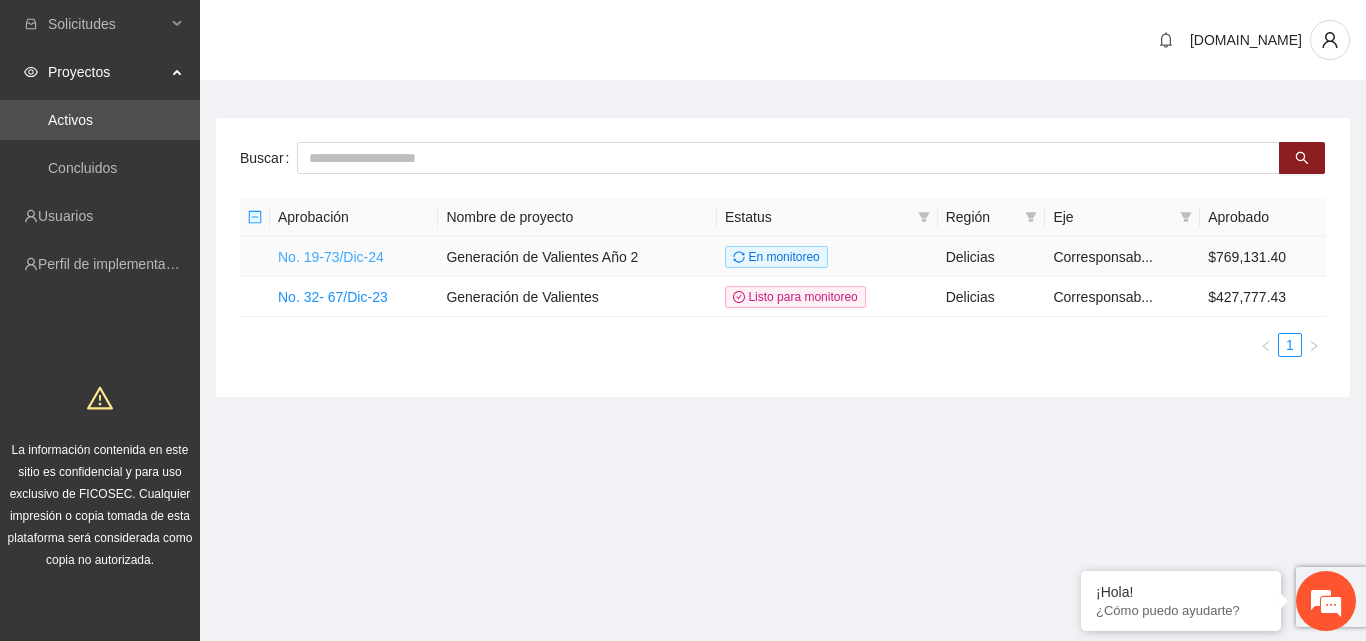click on "No. 19-73/Dic-24" at bounding box center (331, 257) 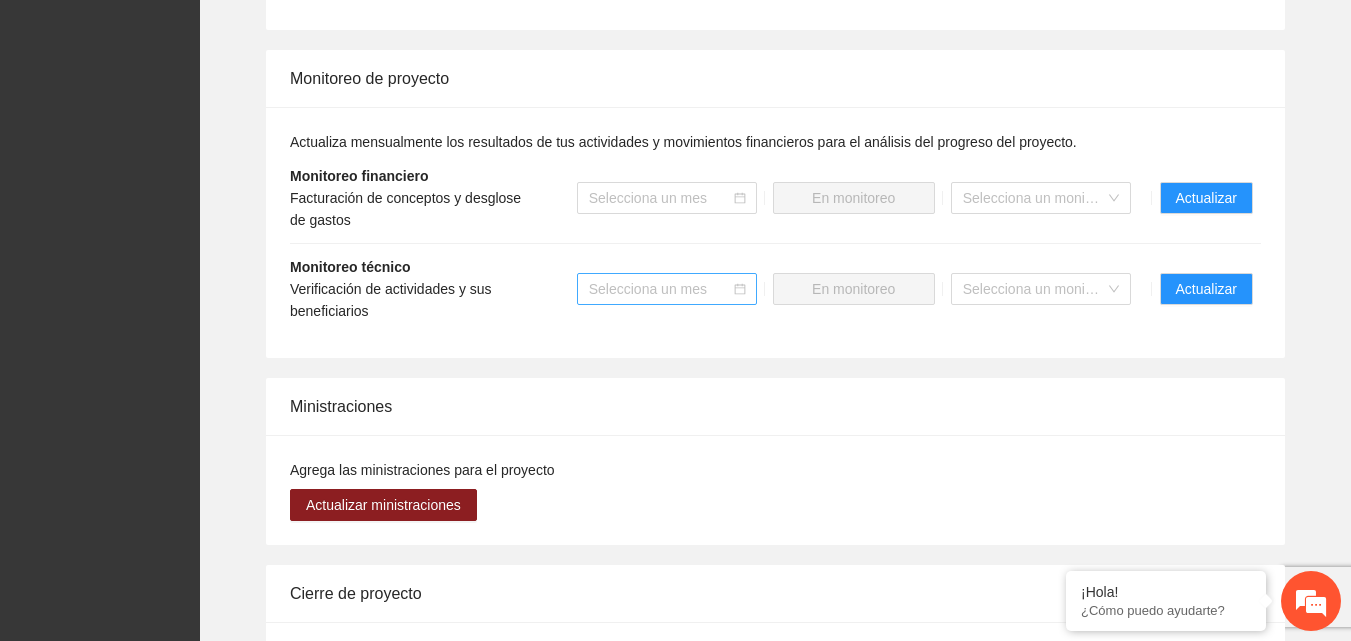 scroll, scrollTop: 2000, scrollLeft: 0, axis: vertical 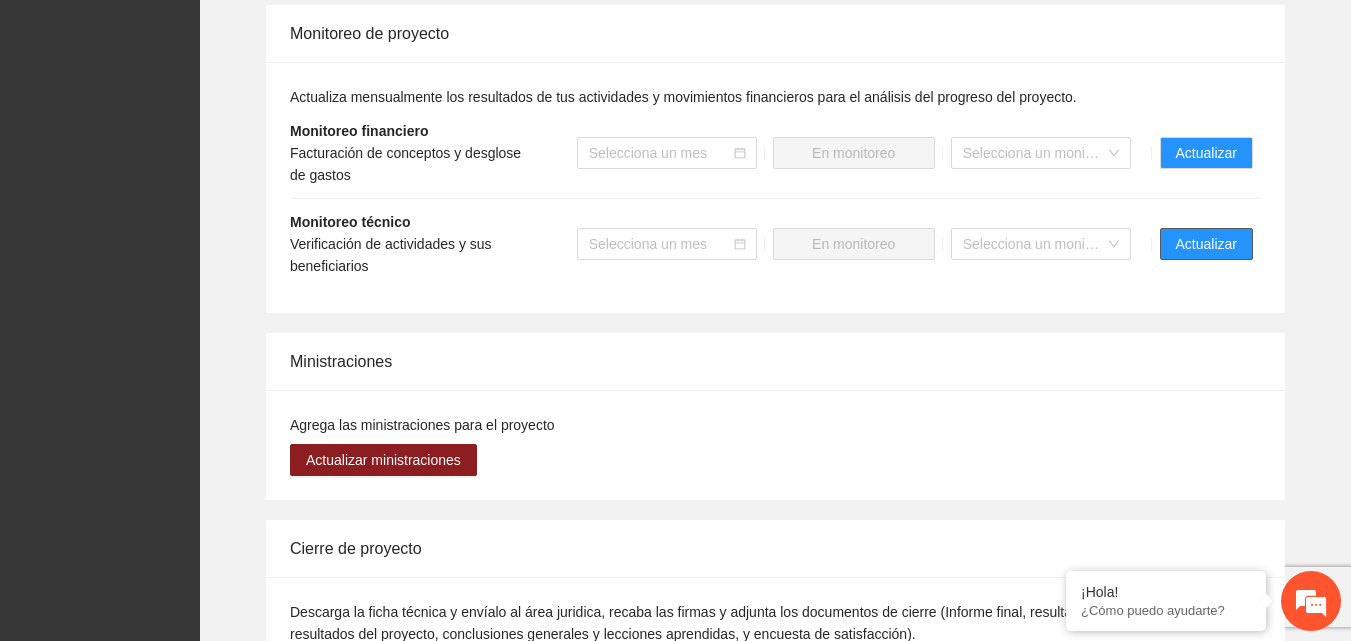 click on "Actualizar" at bounding box center [1206, 244] 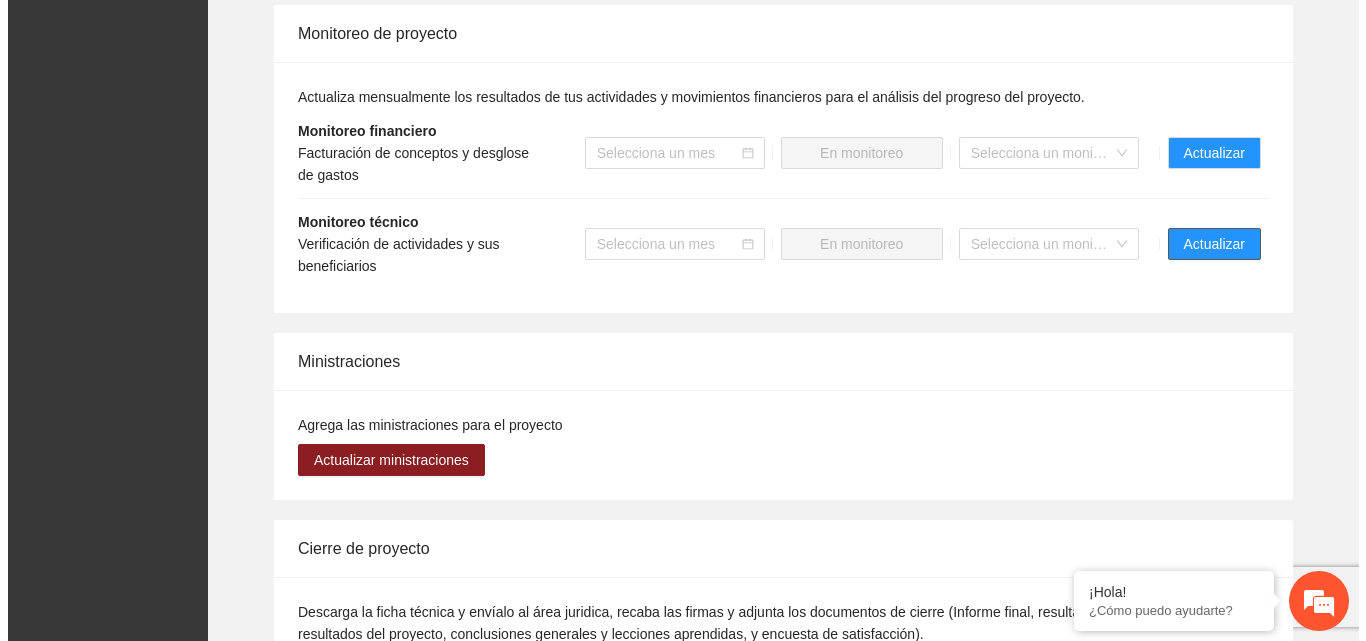 scroll, scrollTop: 0, scrollLeft: 0, axis: both 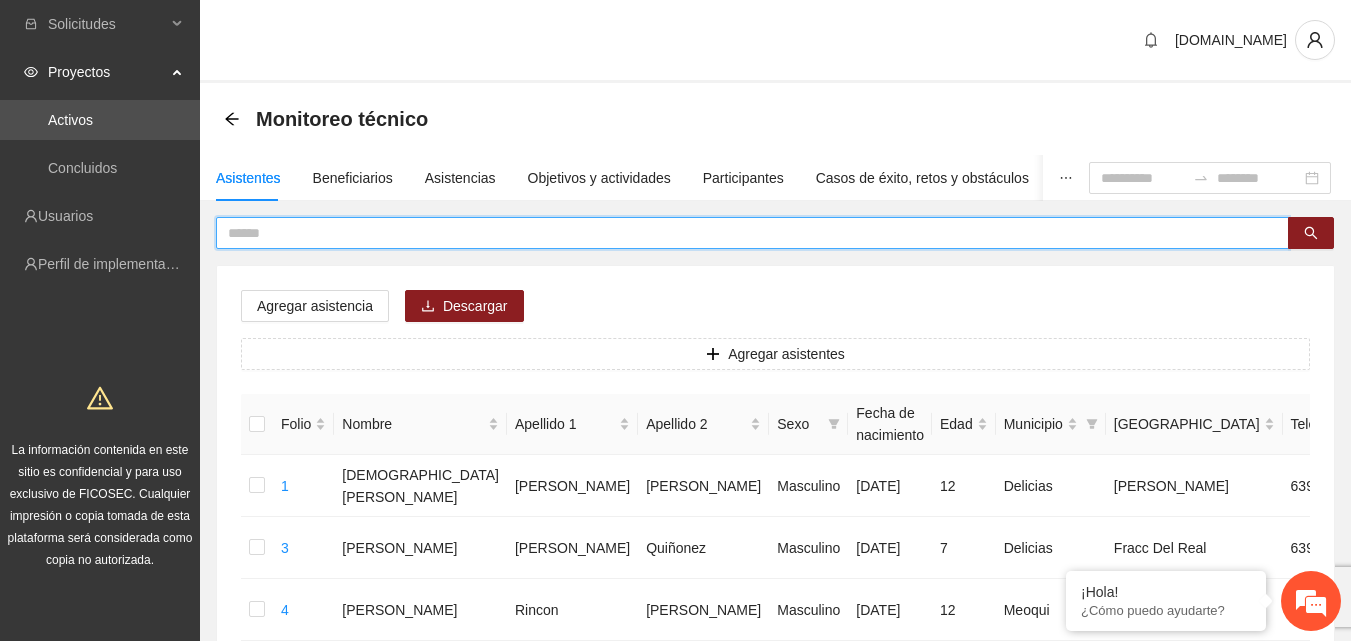 click at bounding box center (744, 233) 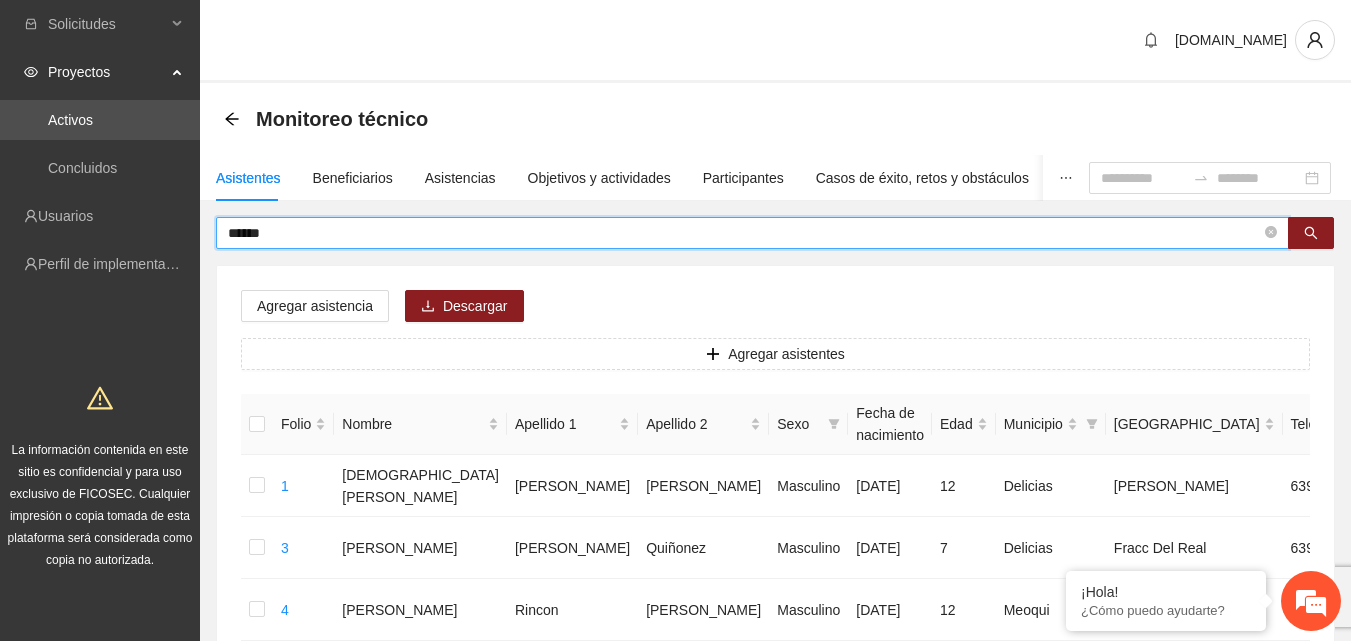 type on "*****" 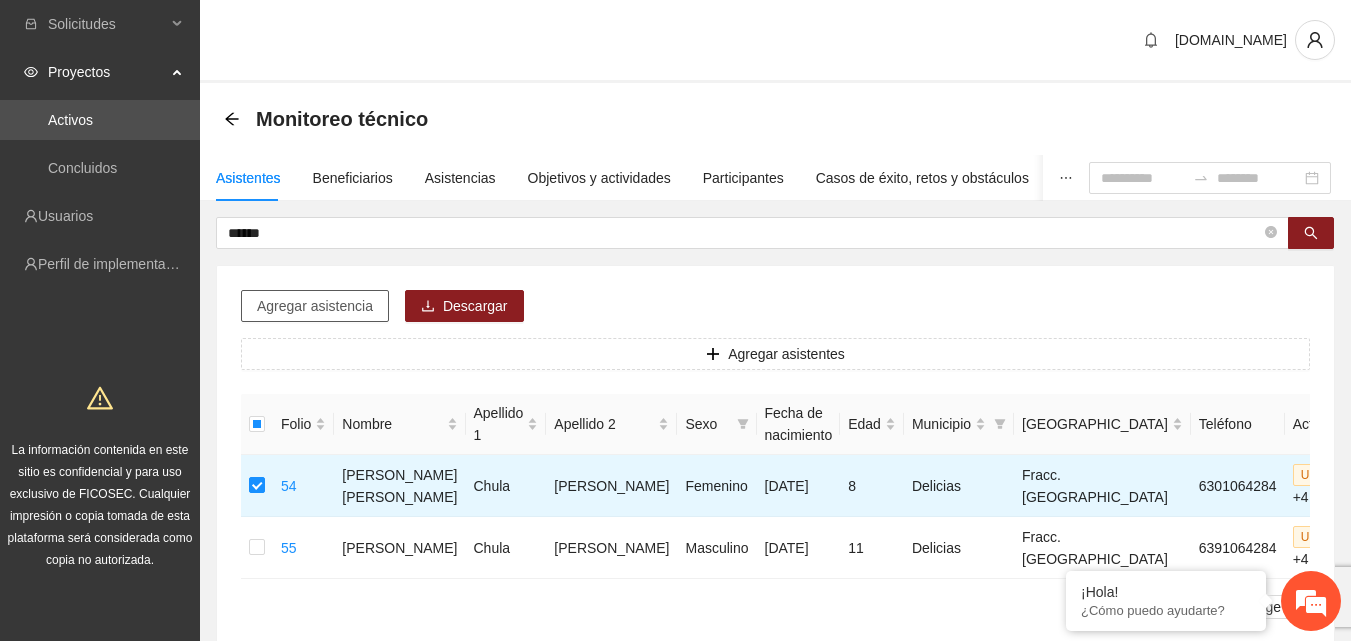 click on "Agregar asistencia" at bounding box center [315, 306] 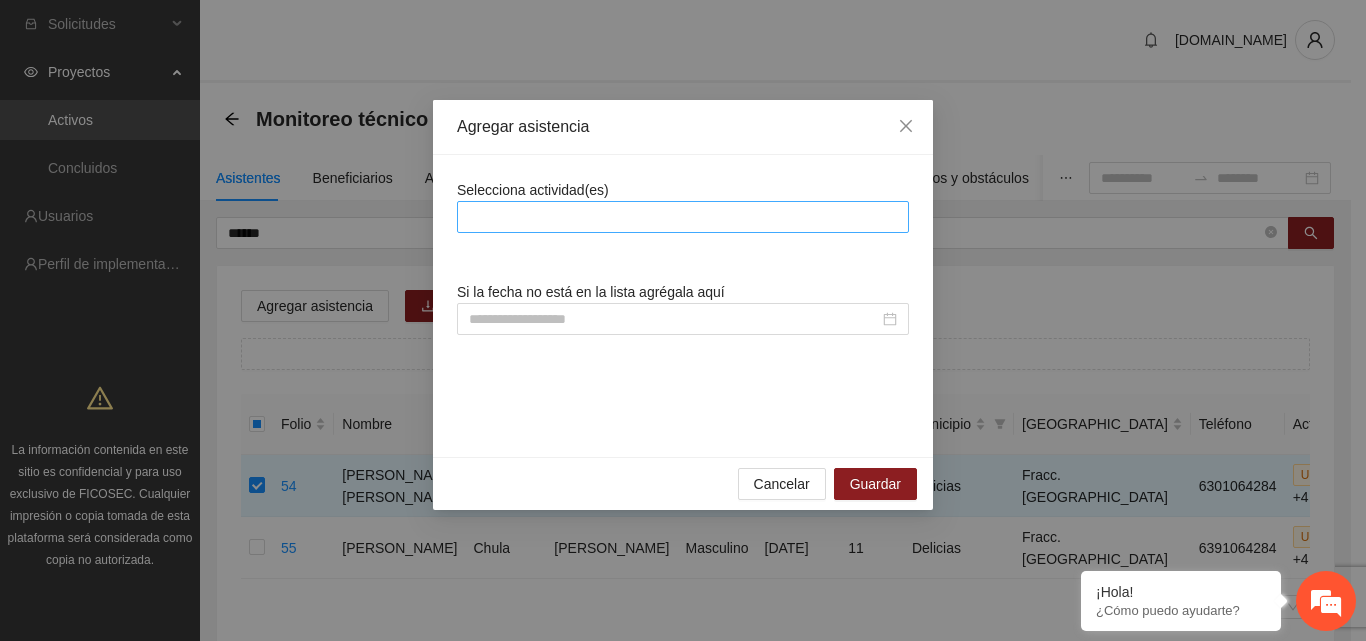 click at bounding box center [683, 217] 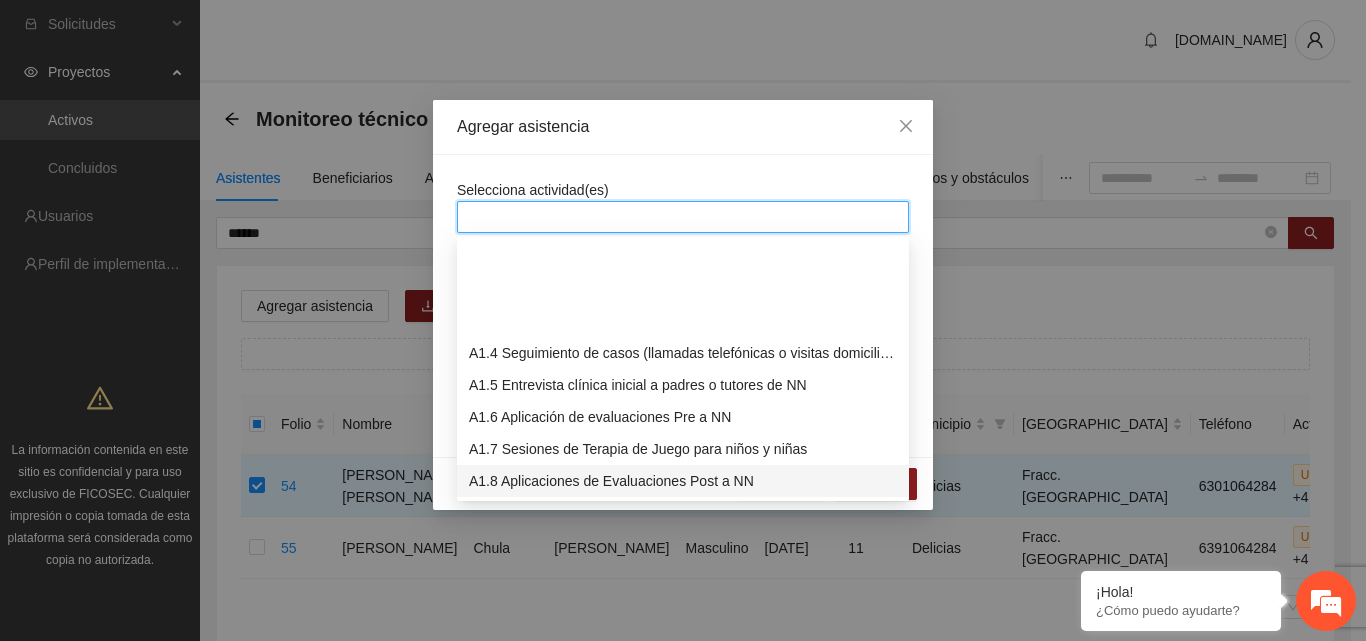 scroll, scrollTop: 100, scrollLeft: 0, axis: vertical 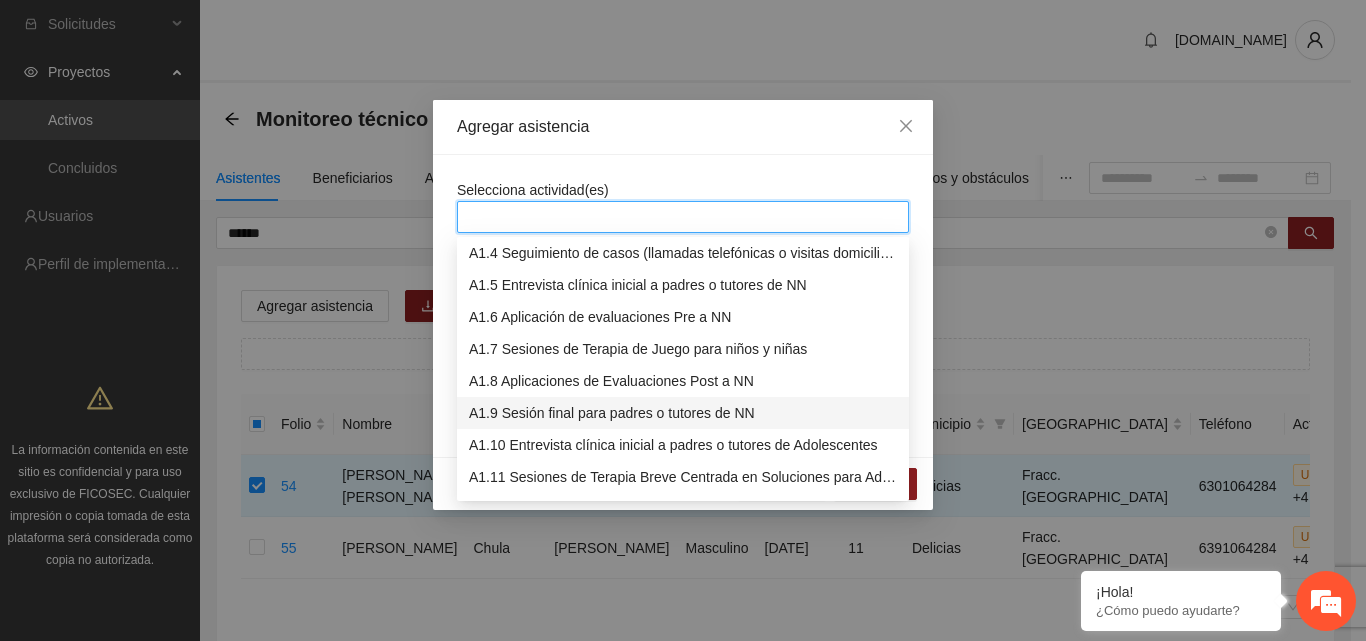 click on "A1.9 Sesión final para padres o tutores de NN" at bounding box center (683, 413) 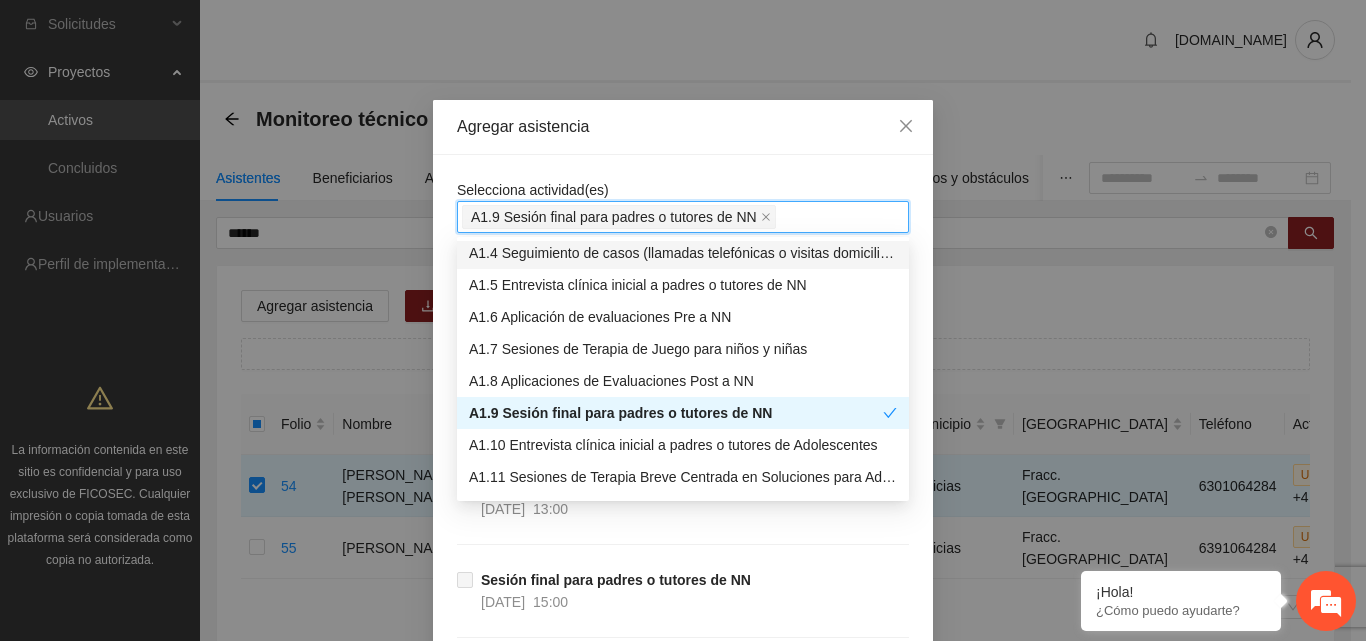 click on "Agregar asistencia" at bounding box center [683, 127] 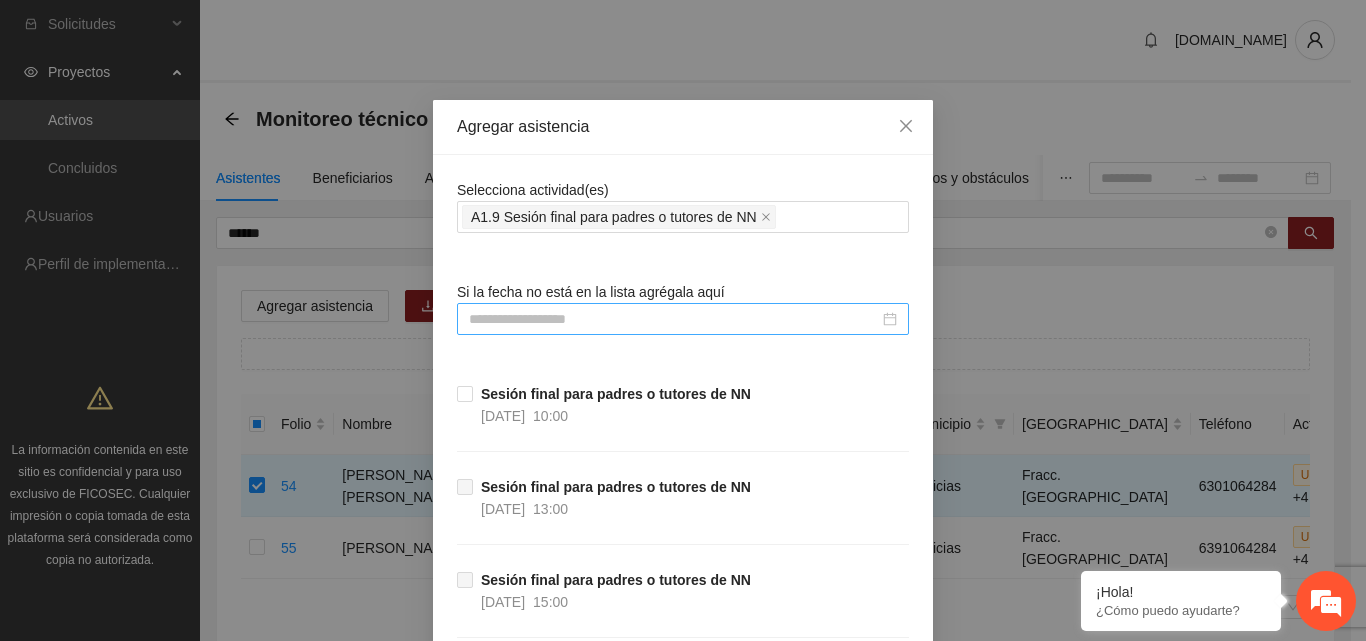 click at bounding box center [683, 319] 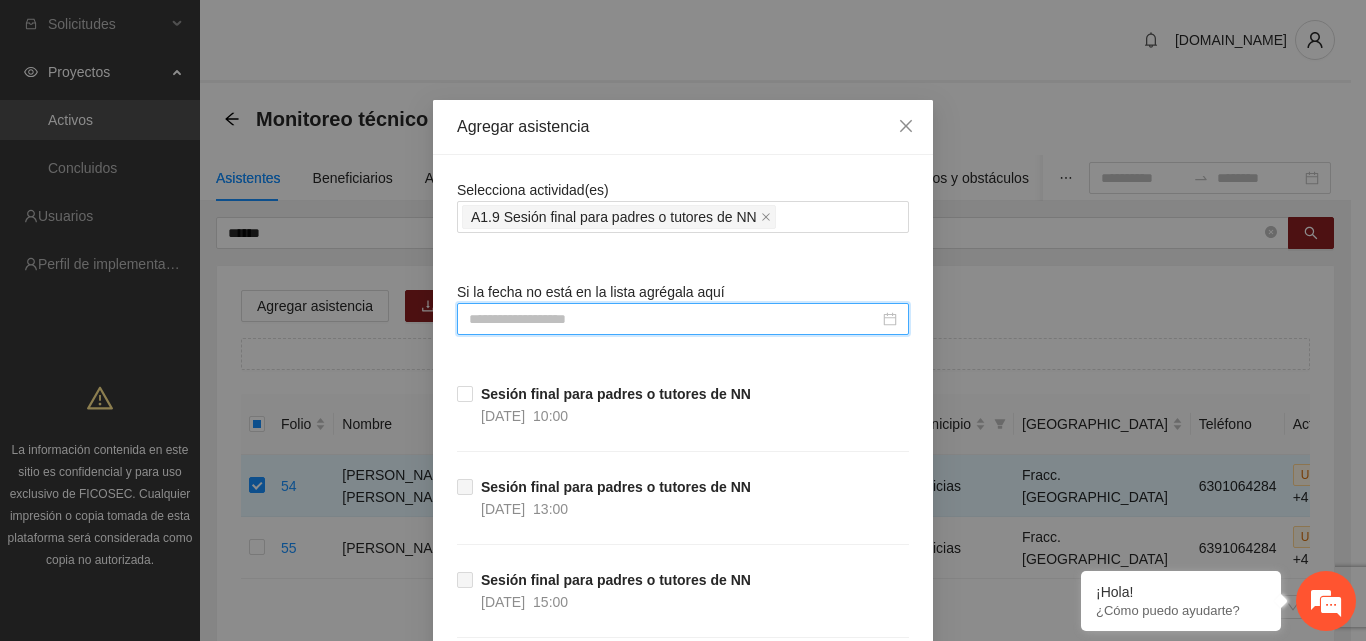 click at bounding box center (674, 319) 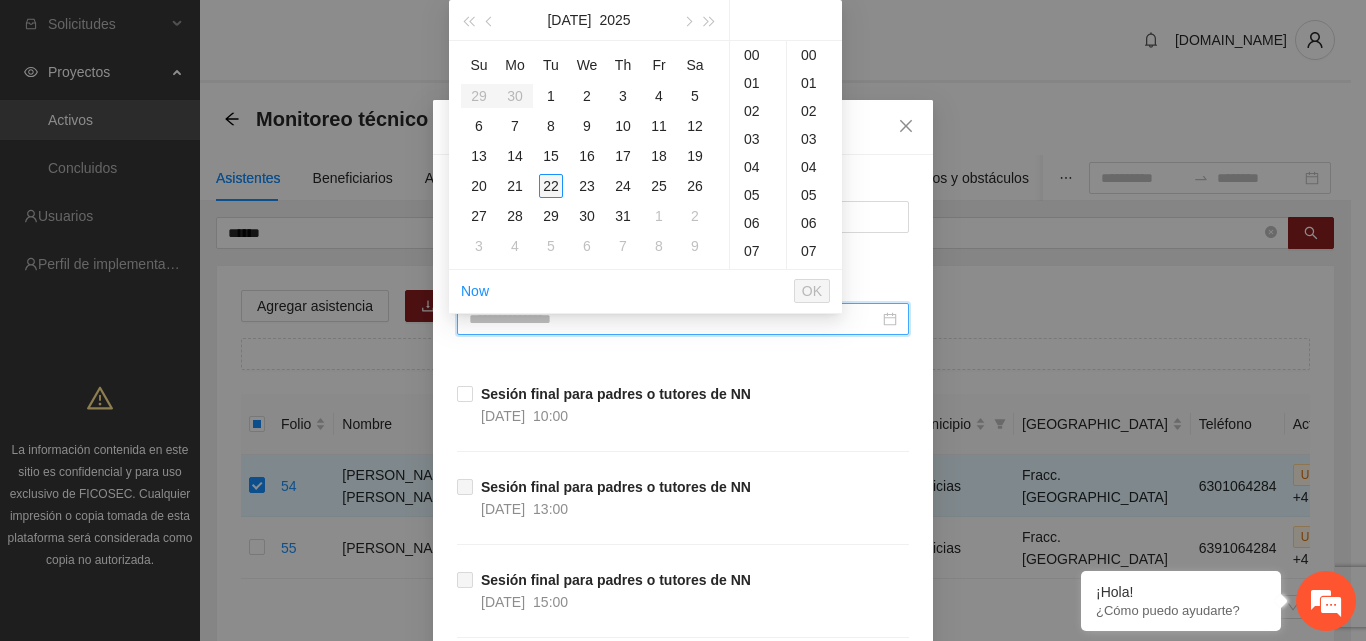 click on "22" at bounding box center (551, 186) 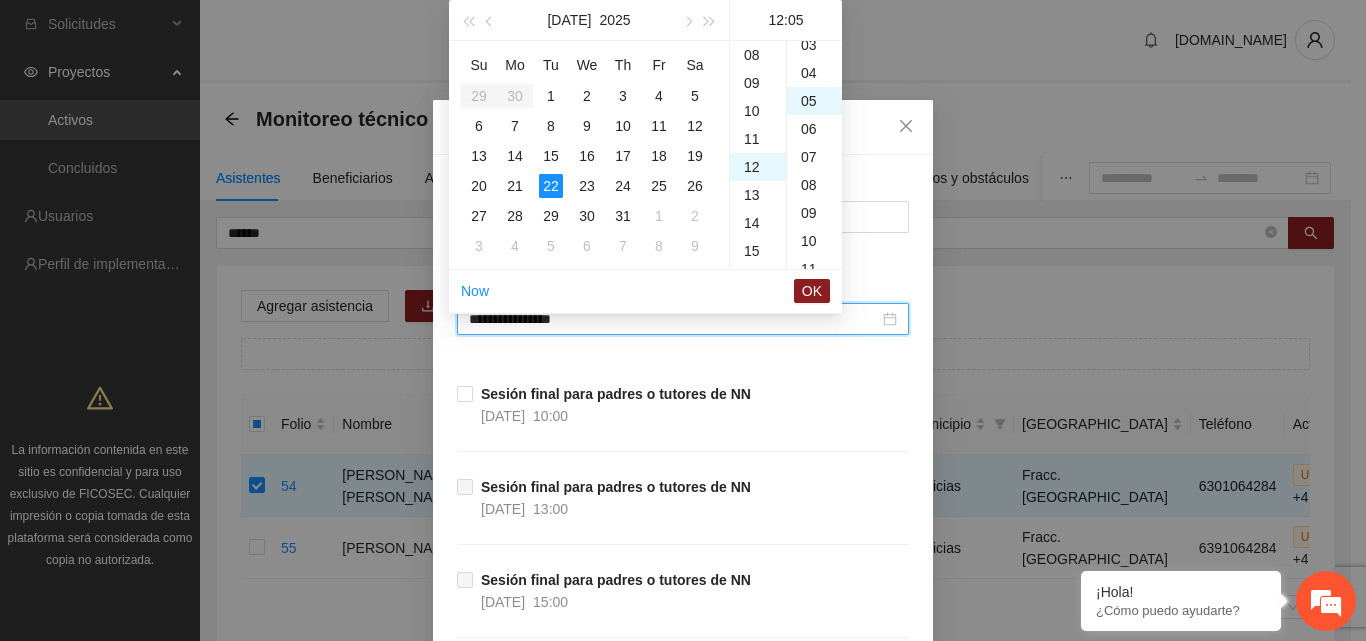 scroll, scrollTop: 336, scrollLeft: 0, axis: vertical 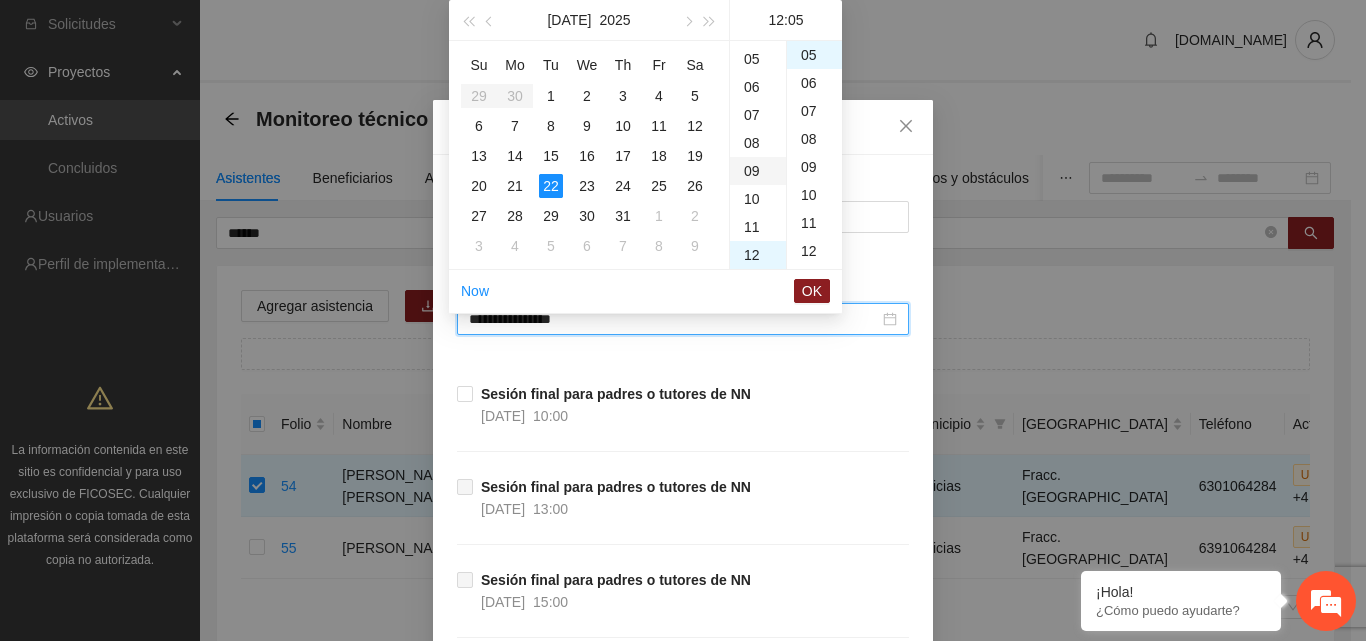 click on "09" at bounding box center [758, 171] 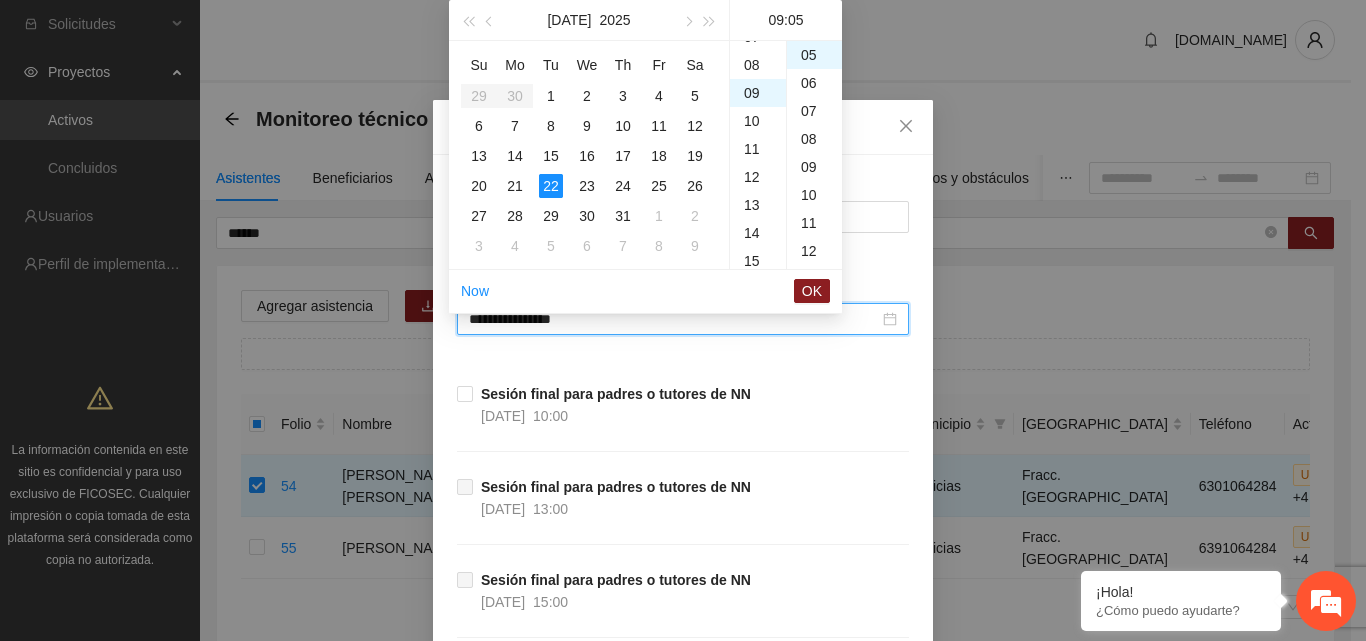 scroll, scrollTop: 252, scrollLeft: 0, axis: vertical 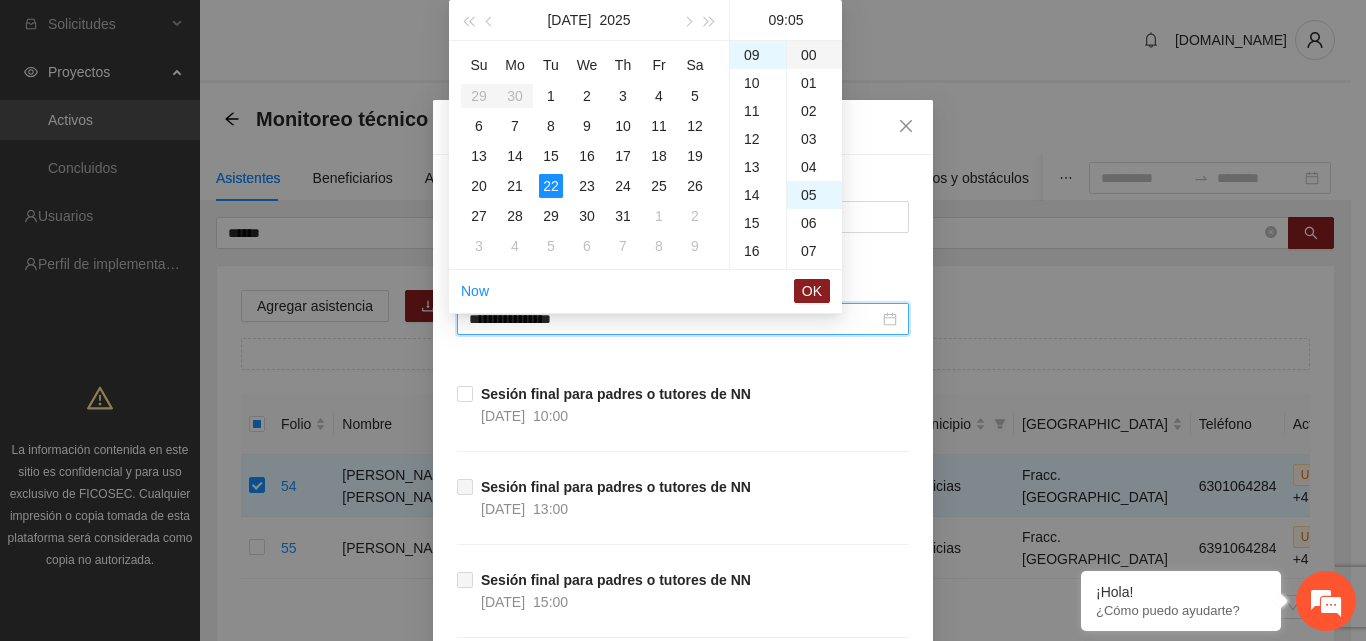 click on "00" at bounding box center [814, 55] 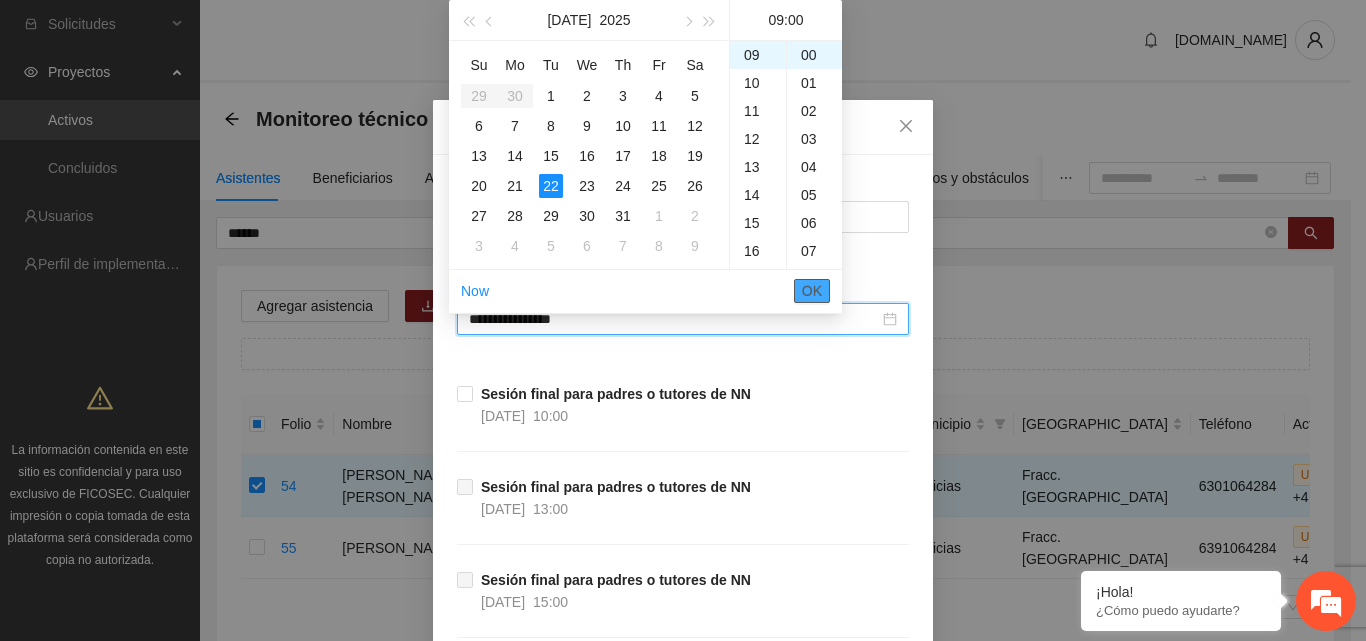 click on "OK" at bounding box center (812, 291) 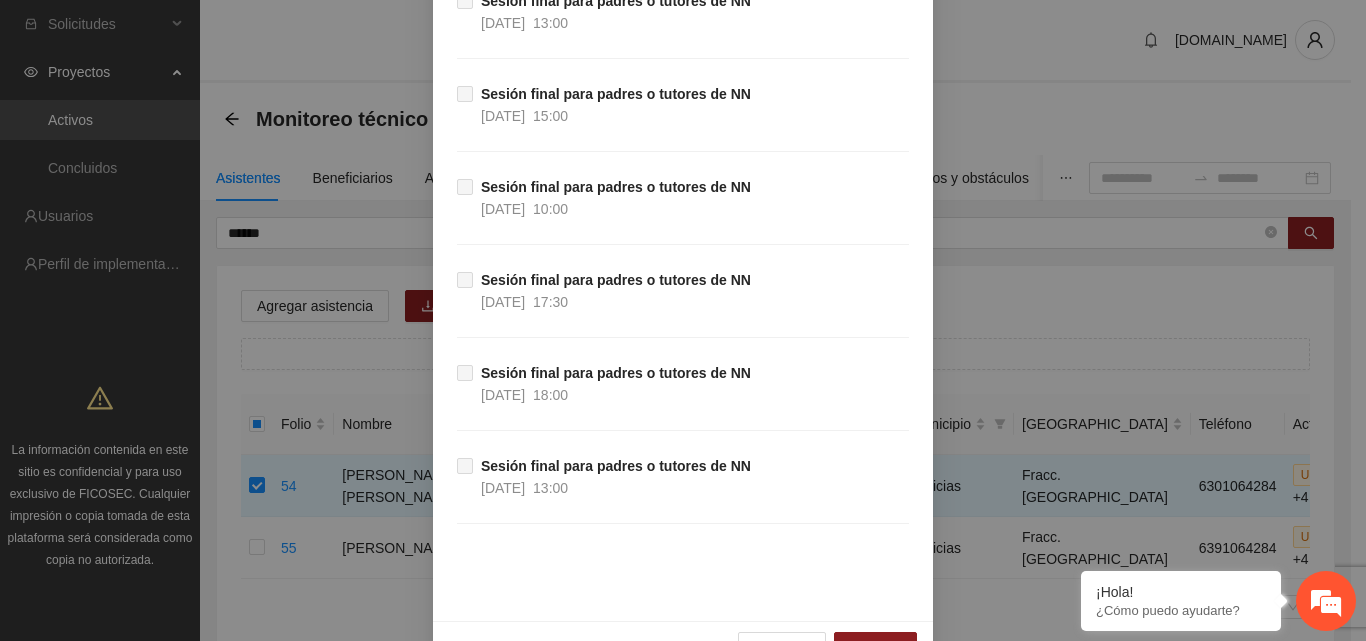 scroll, scrollTop: 543, scrollLeft: 0, axis: vertical 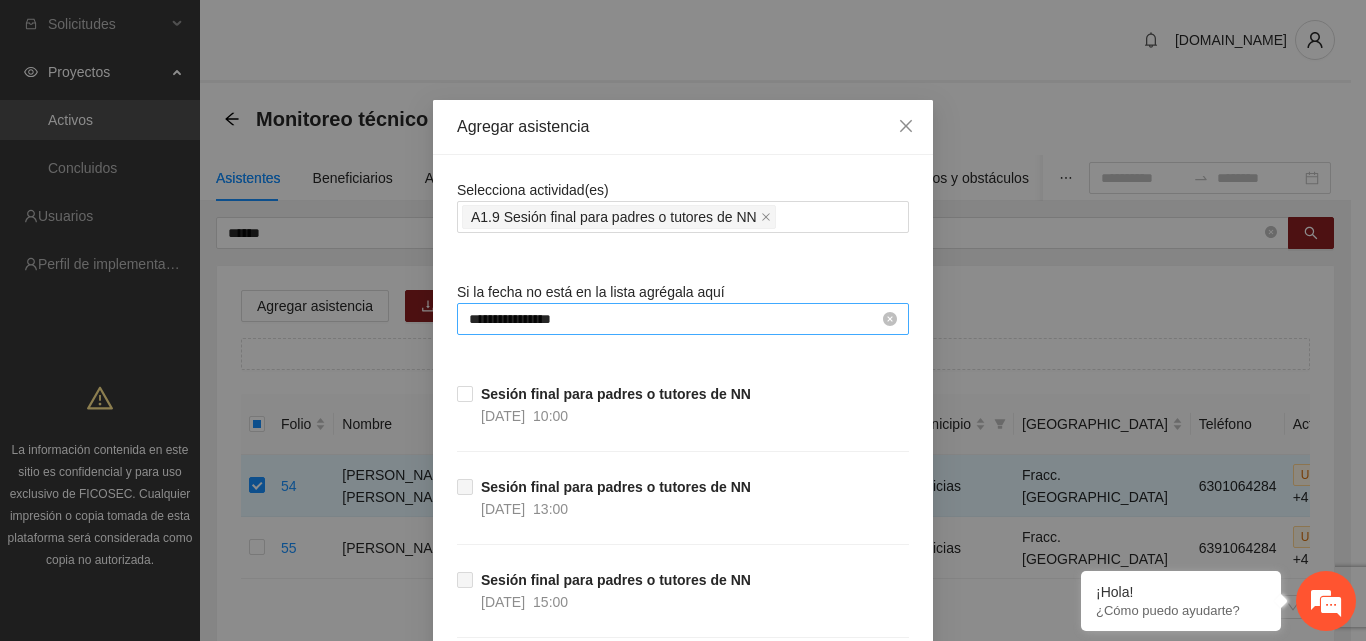 click on "**********" at bounding box center [674, 319] 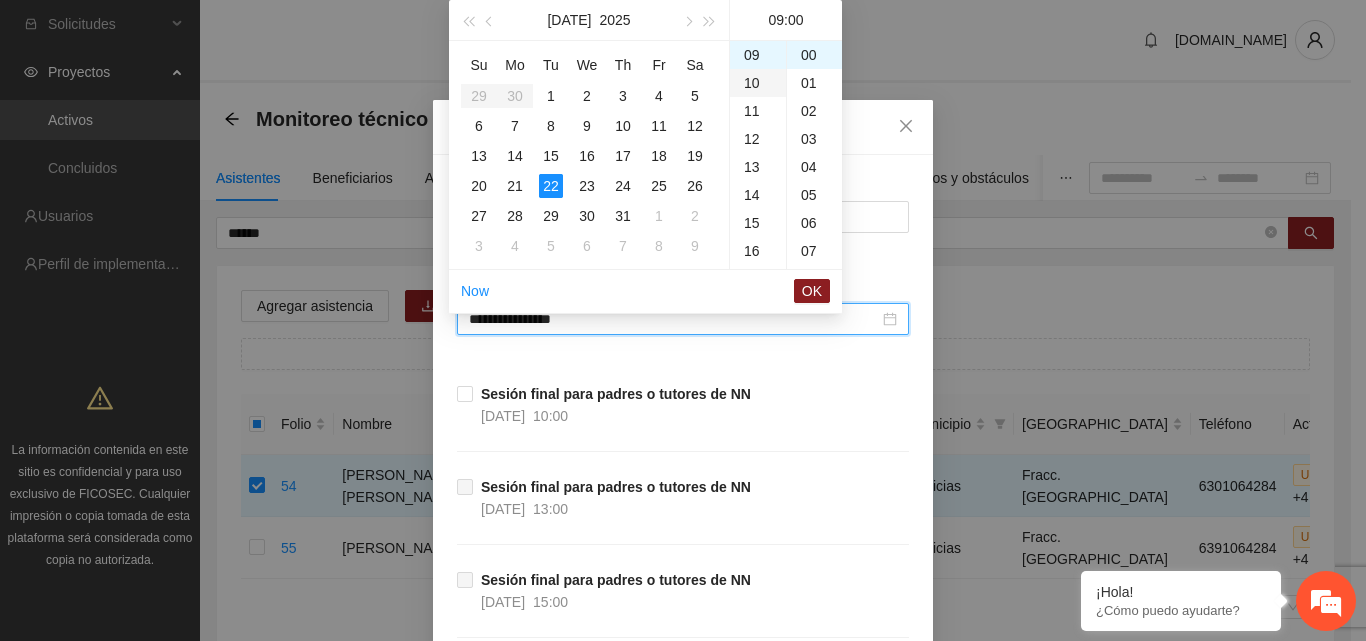 click on "10" at bounding box center [758, 83] 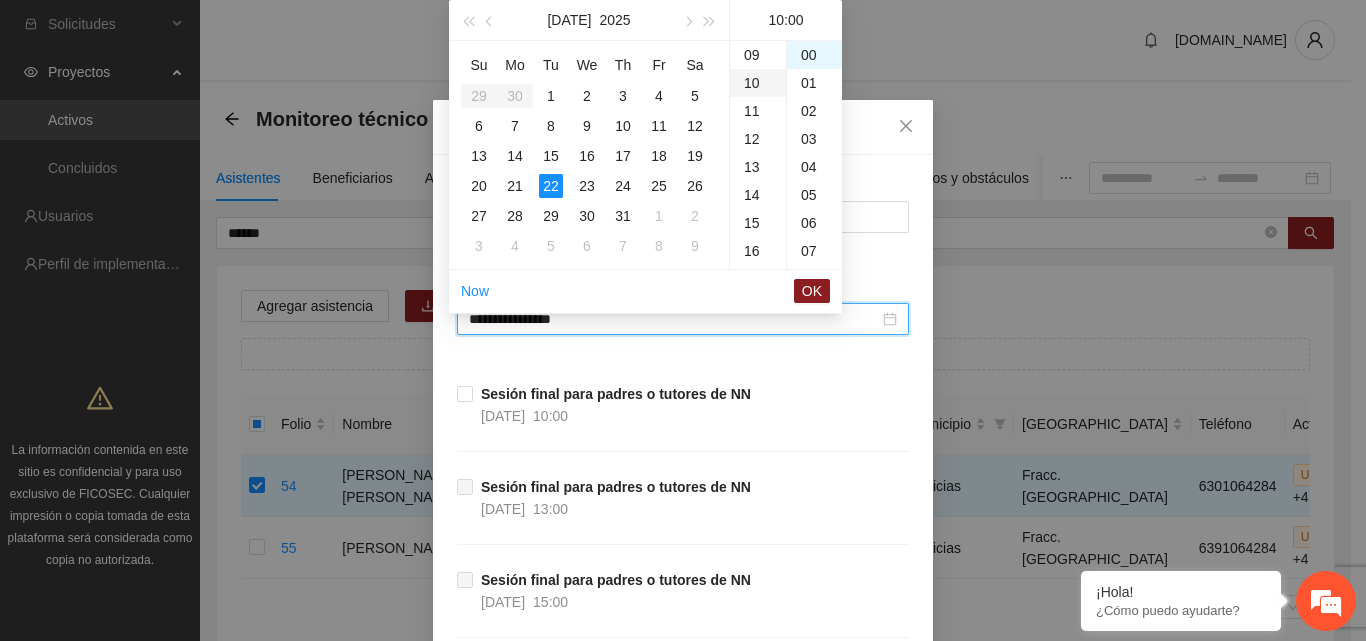 scroll, scrollTop: 280, scrollLeft: 0, axis: vertical 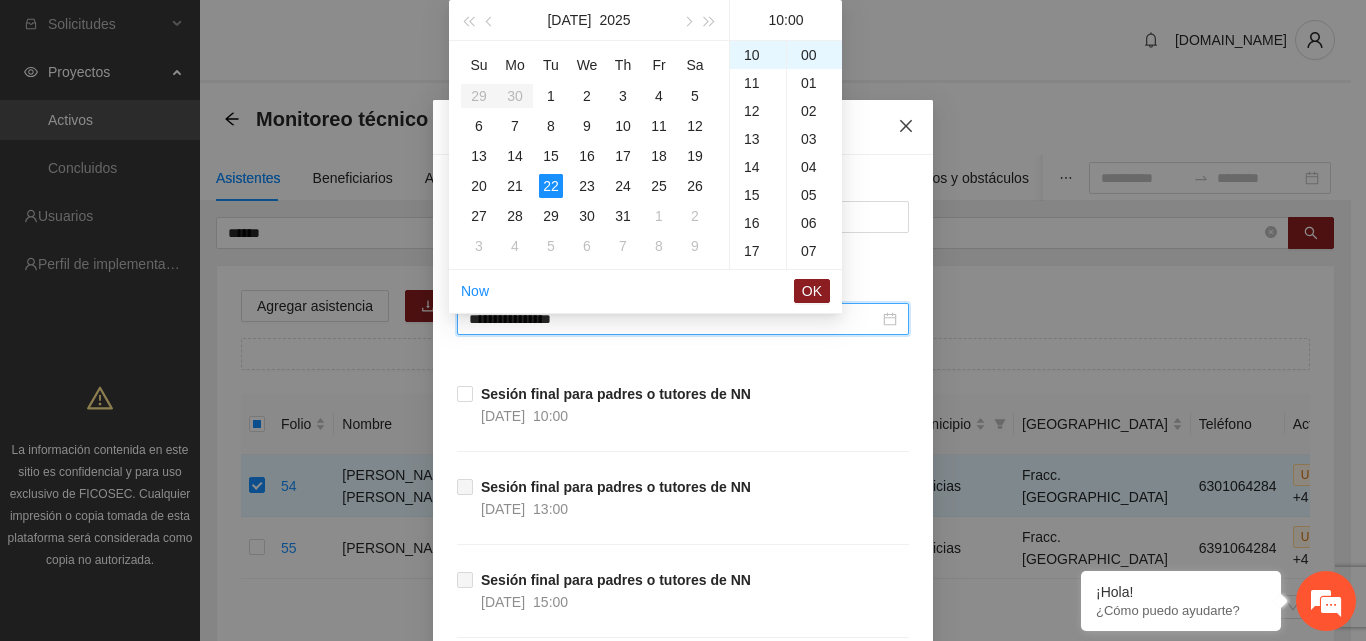 click 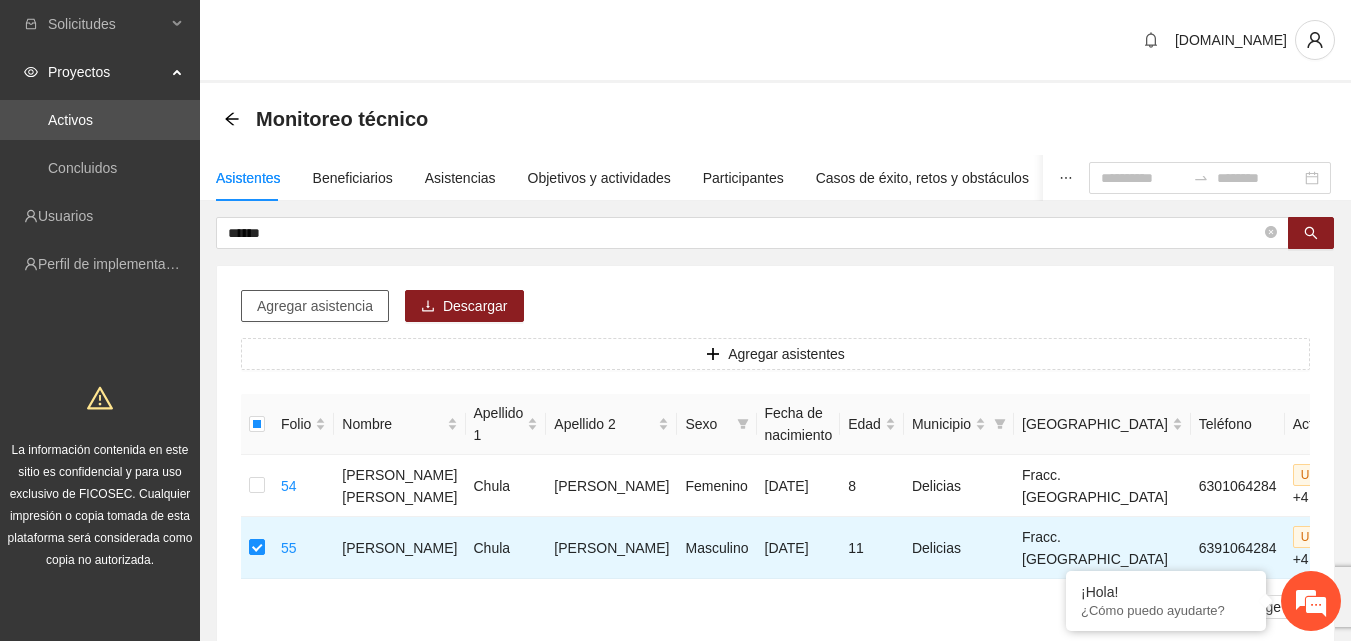 click on "Agregar asistencia" at bounding box center (315, 306) 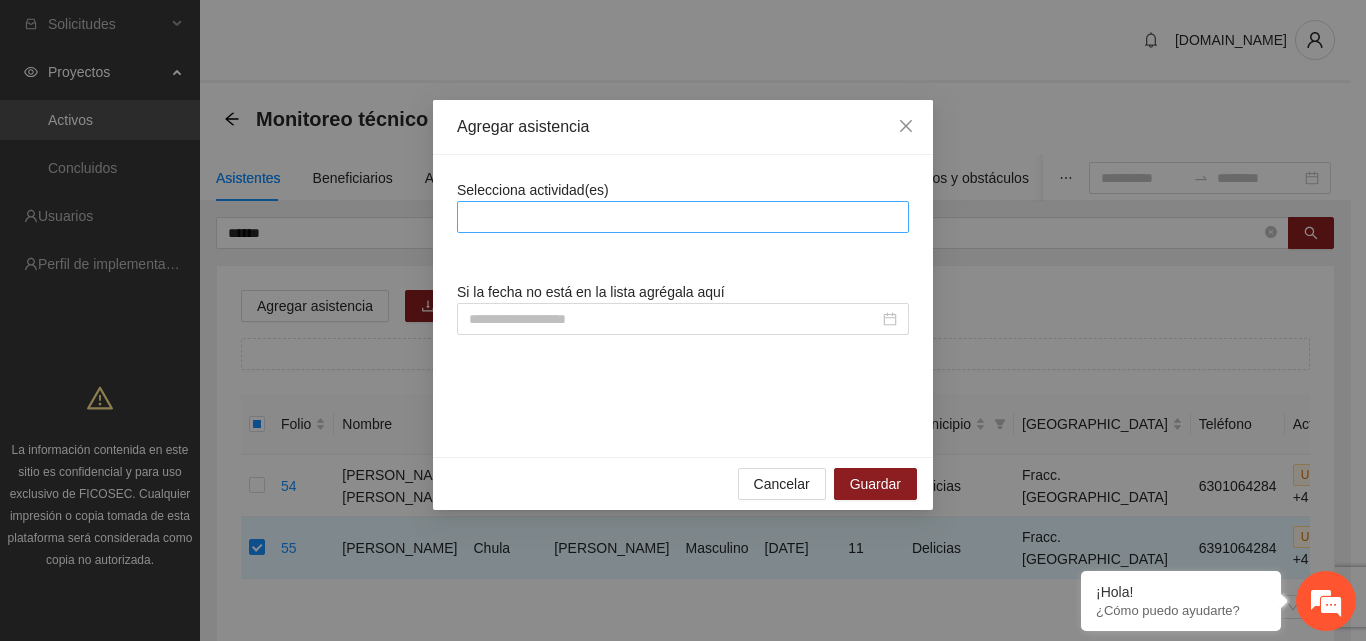 click at bounding box center (683, 217) 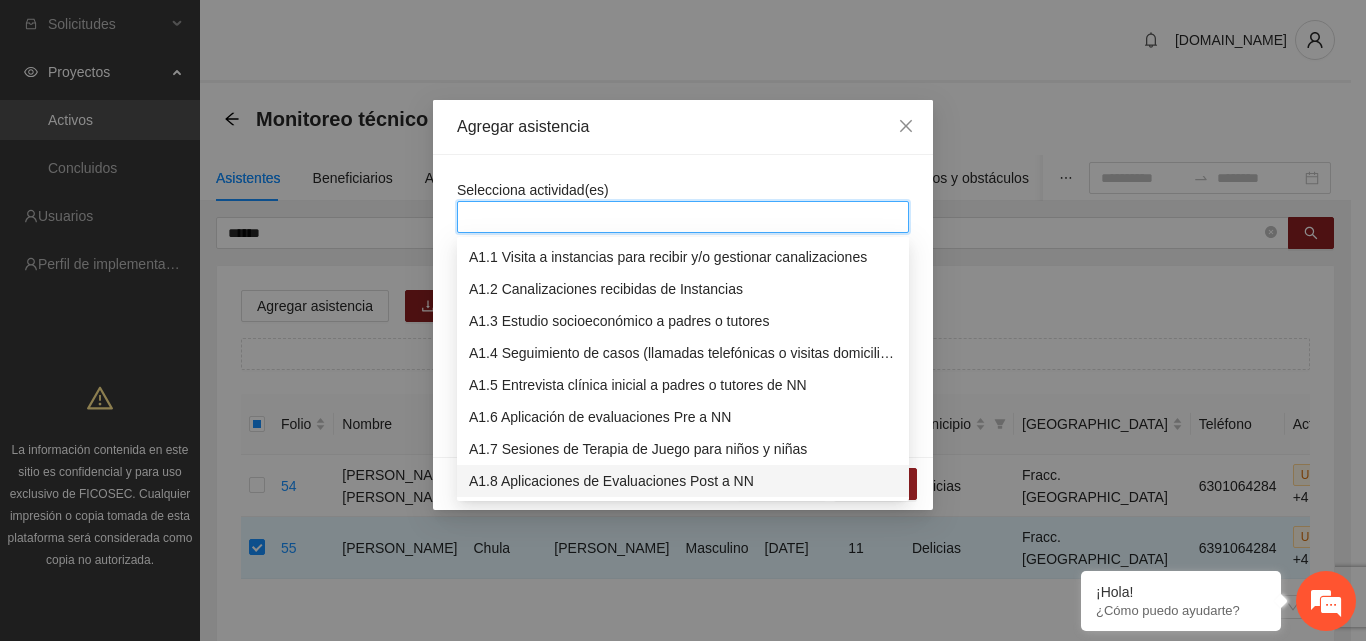 click on "A1.8 Aplicaciones de Evaluaciones Post a NN" at bounding box center [683, 481] 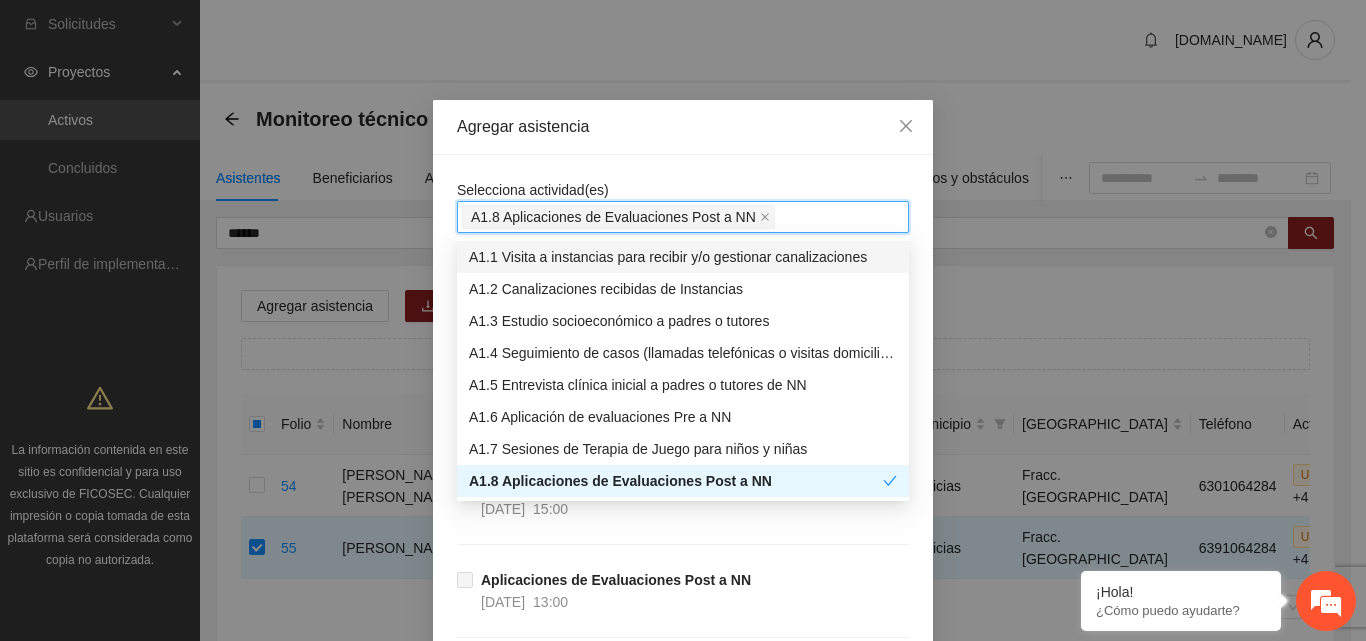 click on "Selecciona actividad(es) A1.8 Aplicaciones de Evaluaciones Post a NN    Si la fecha no está en la lista agrégala aquí Aplicaciones de Evaluaciones Post a NN  [DATE] 10:00 Aplicaciones de Evaluaciones Post a NN  [DATE] 15:00 Aplicaciones de Evaluaciones Post a NN  [DATE] 13:00 Aplicaciones de Evaluaciones Post a NN  [DATE] 15:00 Aplicaciones de Evaluaciones Post a NN  [DATE] 17:00 Aplicaciones de Evaluaciones Post a NN  [DATE] 15:00 Aplicaciones de Evaluaciones Post a NN  [DATE] 17:00 Aplicaciones de Evaluaciones Post a NN  [DATE] 18:00" at bounding box center [683, 677] 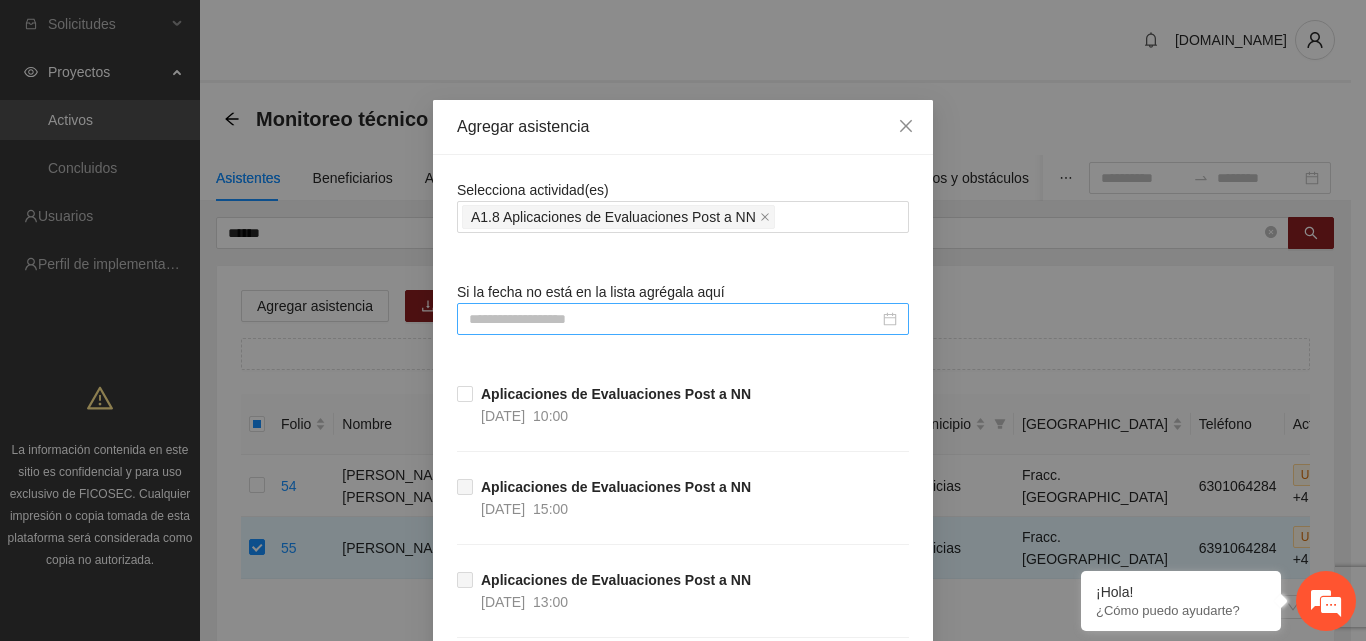 click at bounding box center [674, 319] 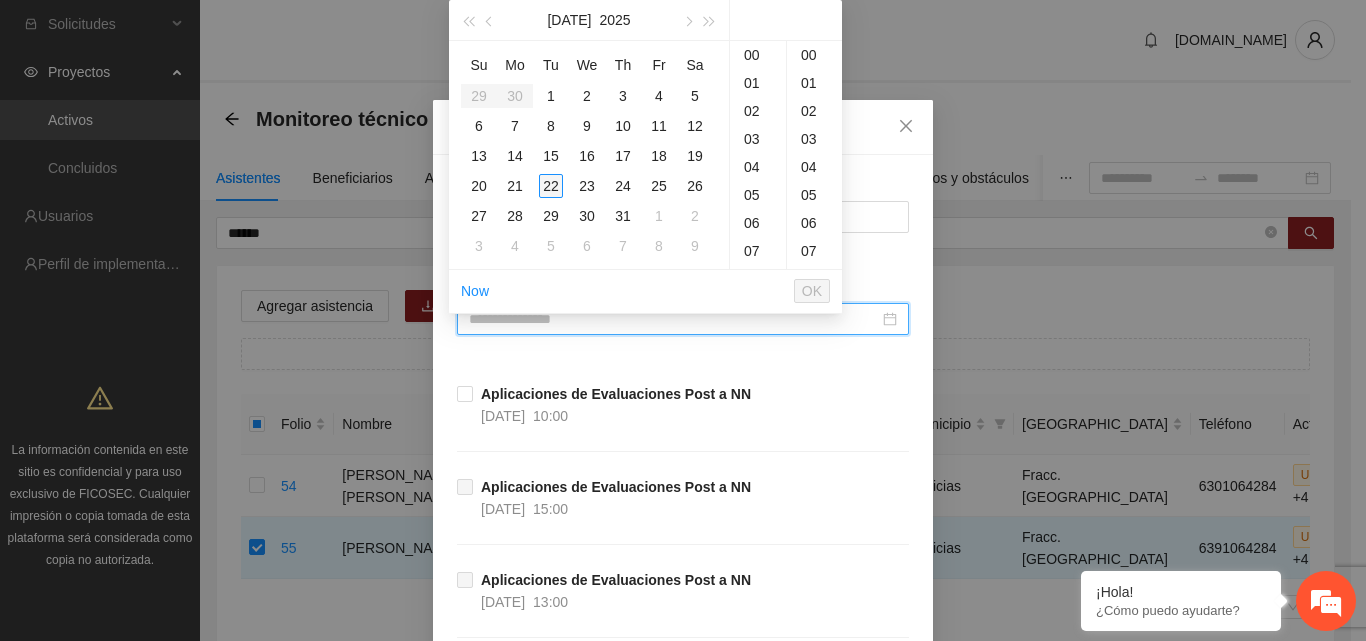 click on "22" at bounding box center [551, 186] 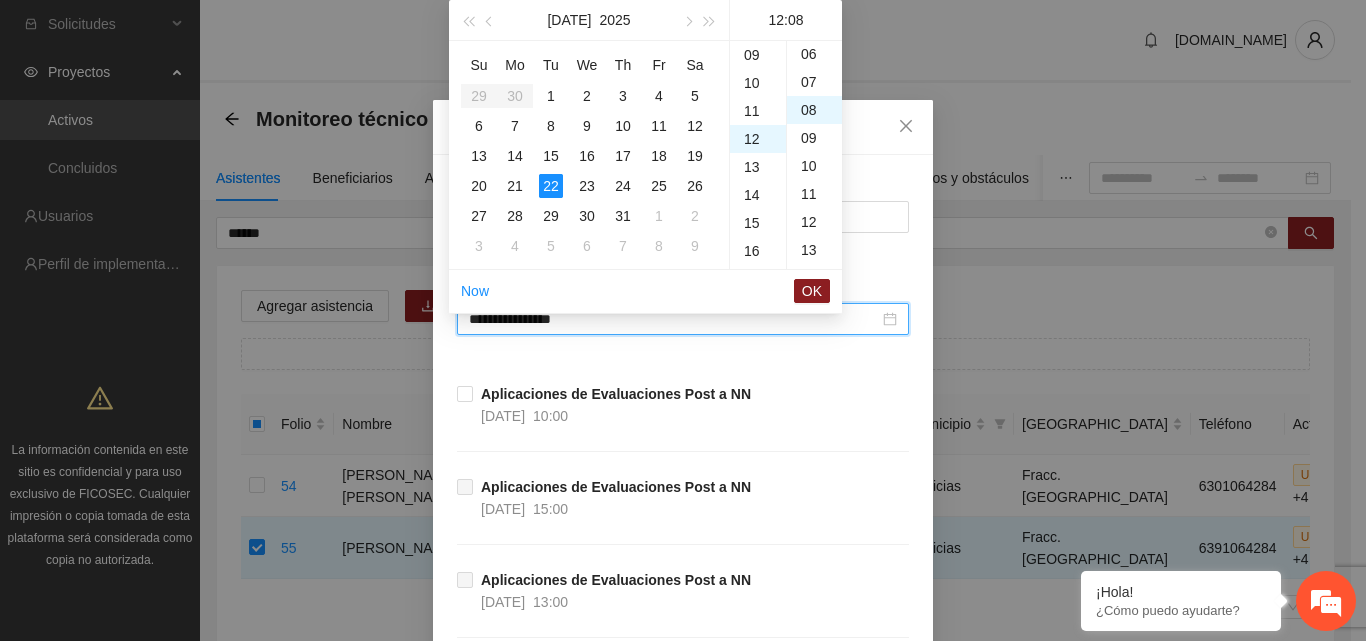 scroll, scrollTop: 336, scrollLeft: 0, axis: vertical 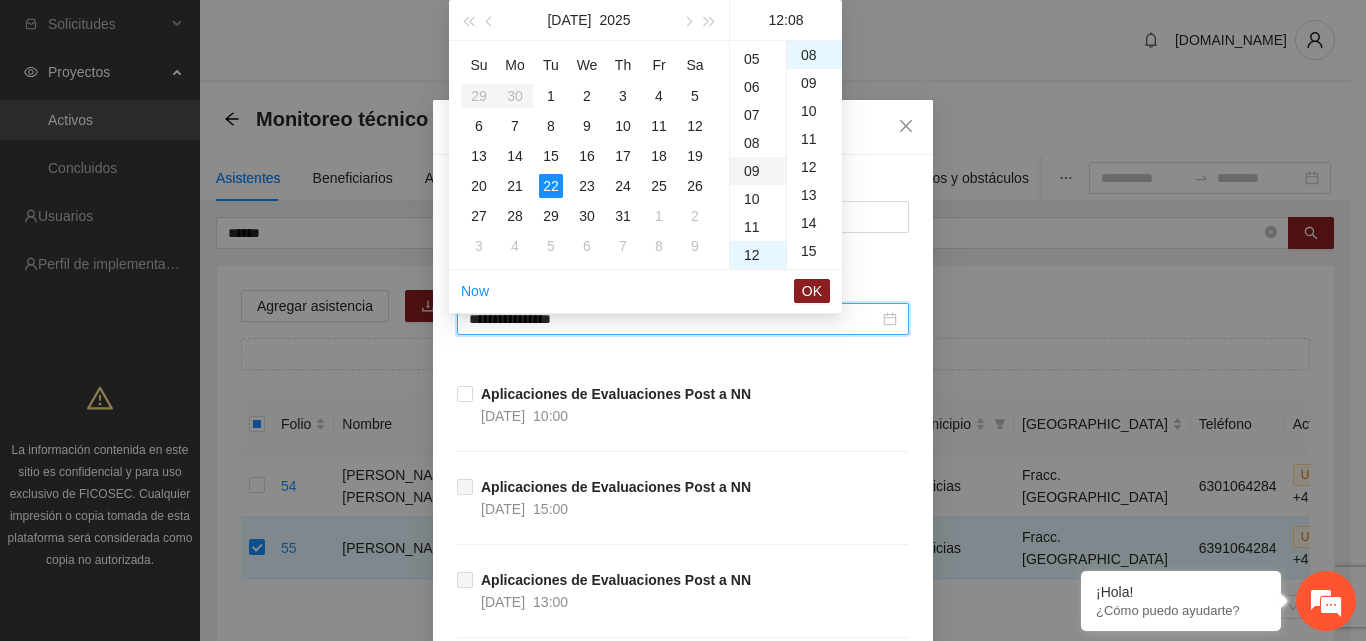 click on "09" at bounding box center (758, 171) 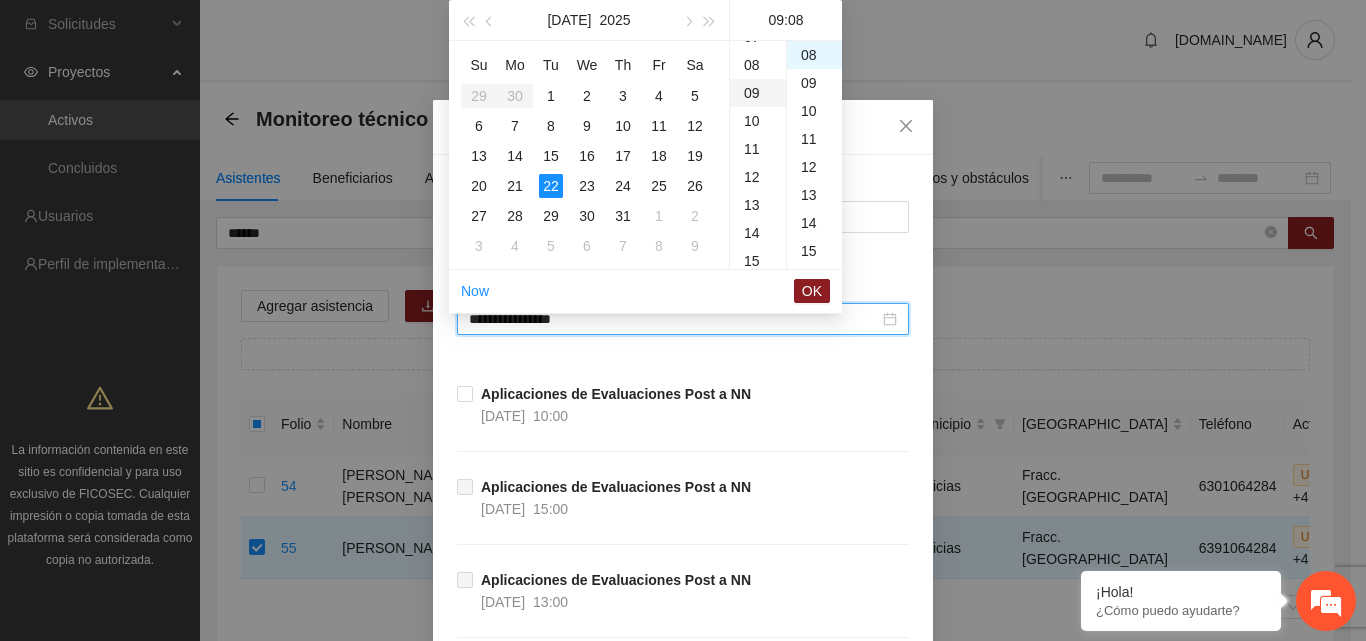 scroll, scrollTop: 252, scrollLeft: 0, axis: vertical 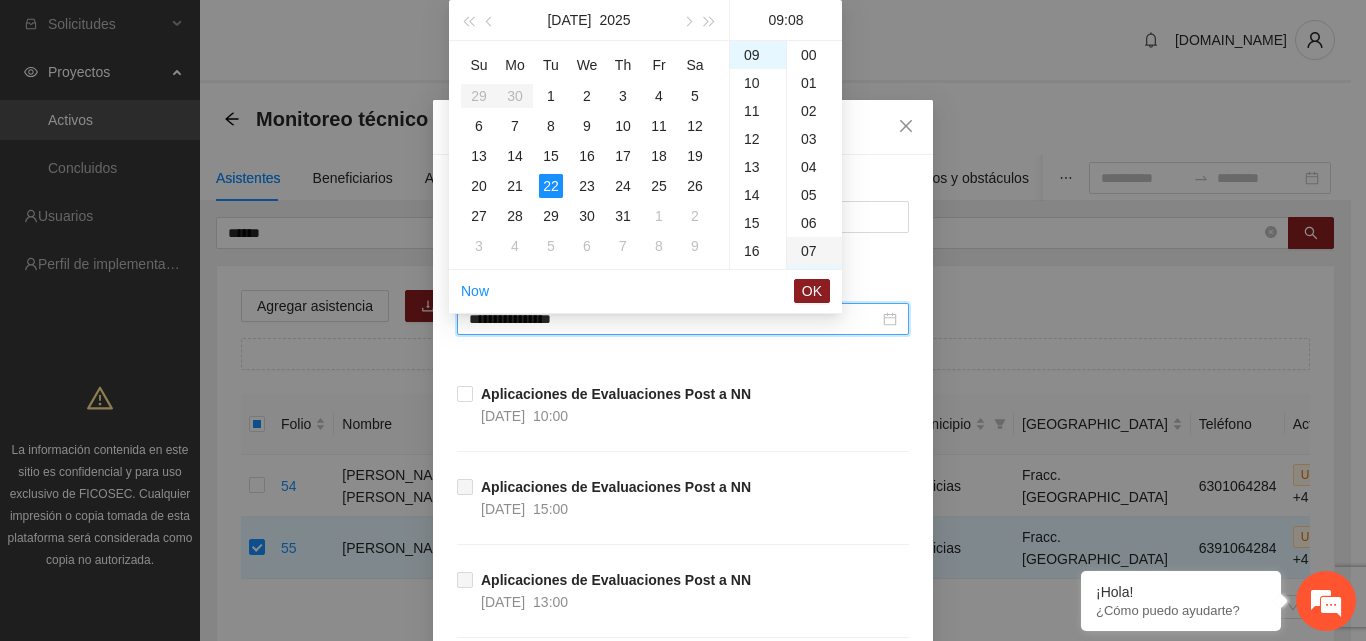 click on "00" at bounding box center [814, 55] 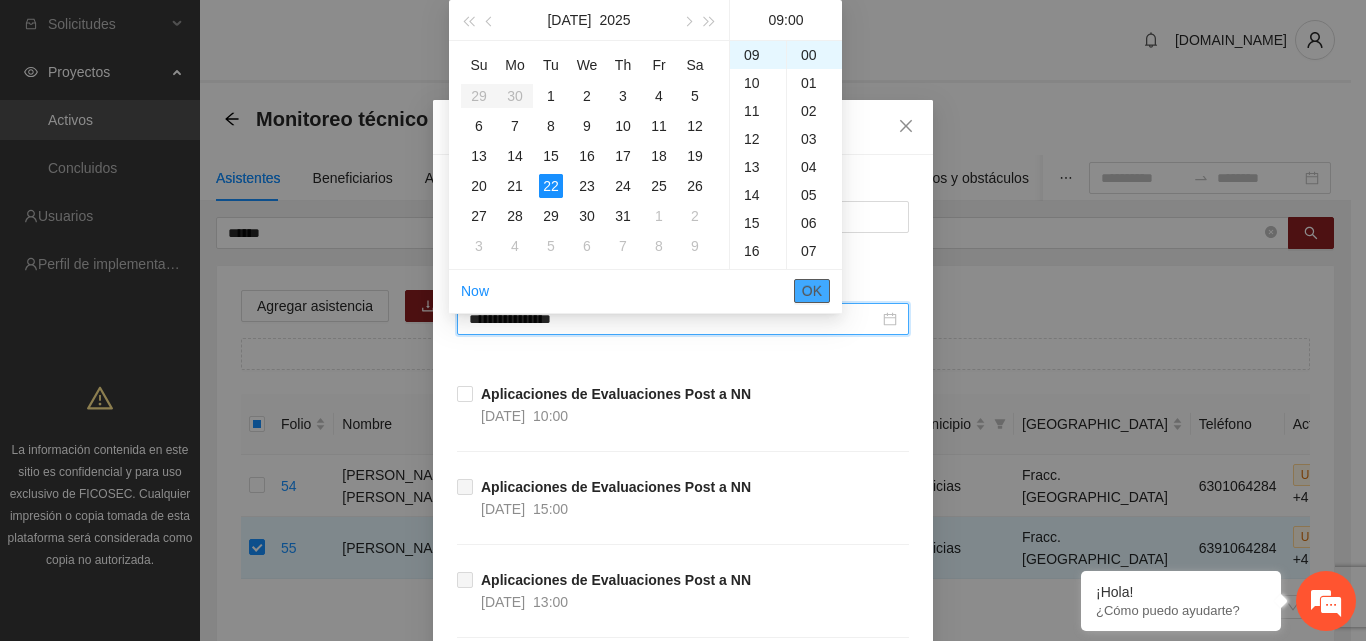click on "OK" at bounding box center [812, 291] 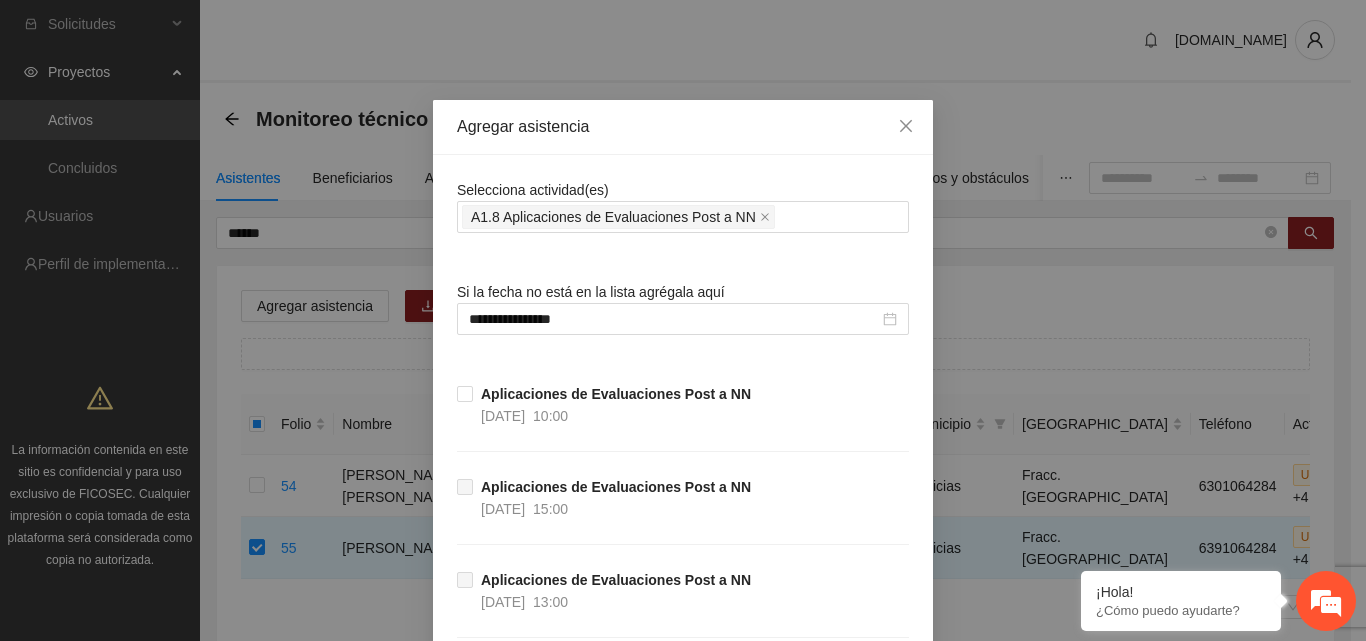 click on "**********" at bounding box center (683, 677) 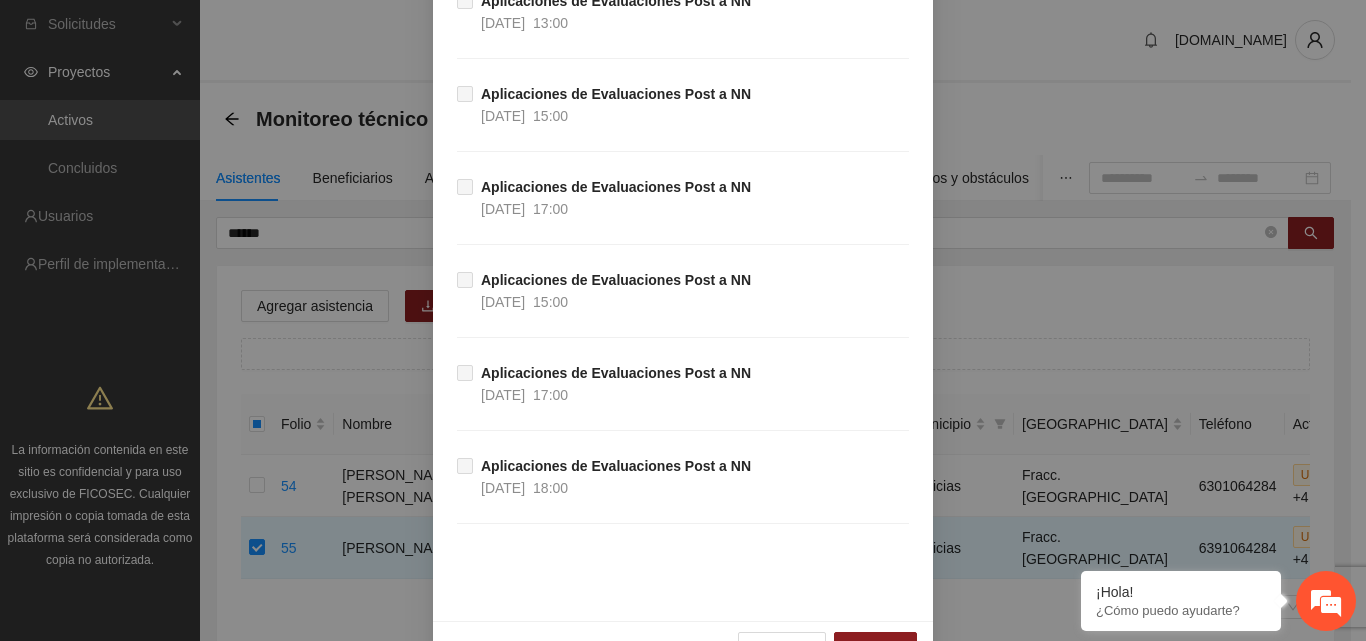 scroll, scrollTop: 636, scrollLeft: 0, axis: vertical 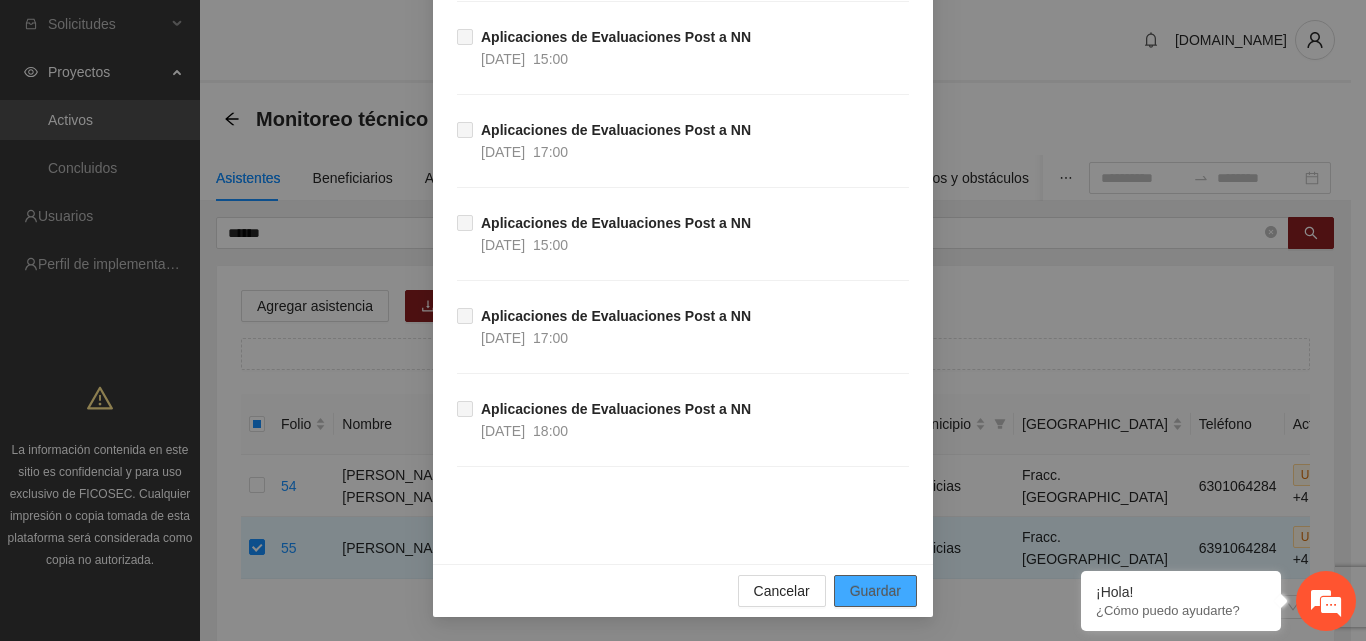click on "Guardar" at bounding box center [875, 591] 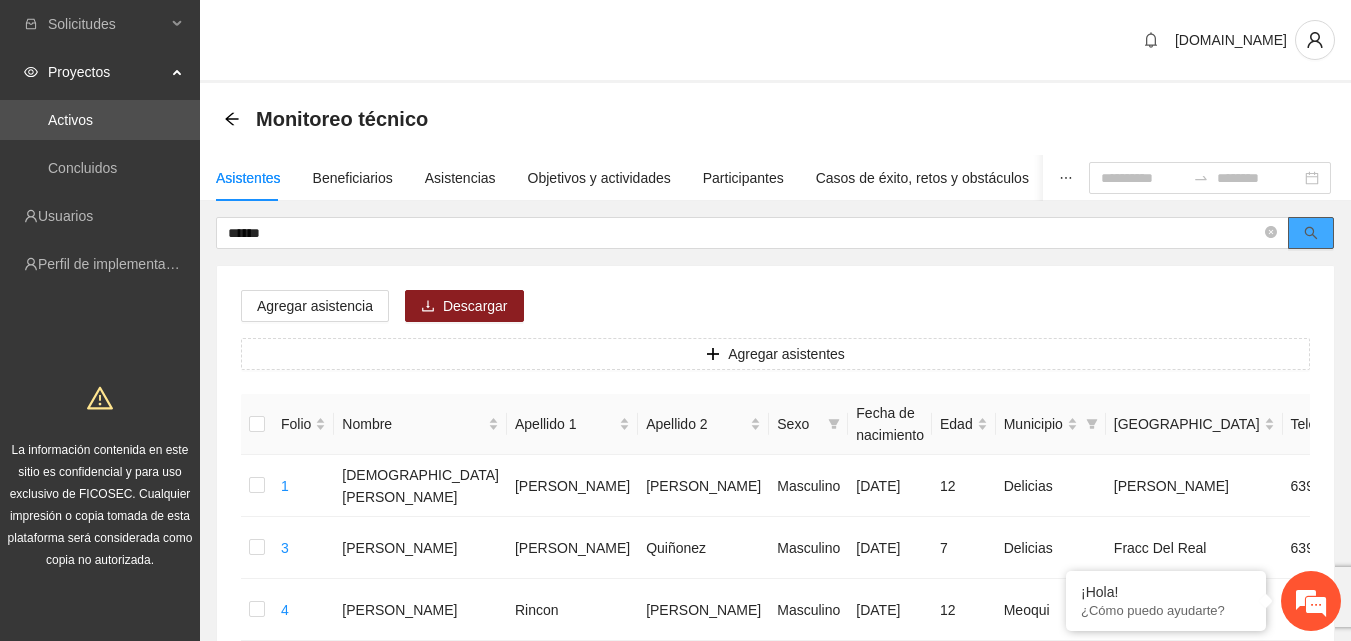 click at bounding box center (1311, 233) 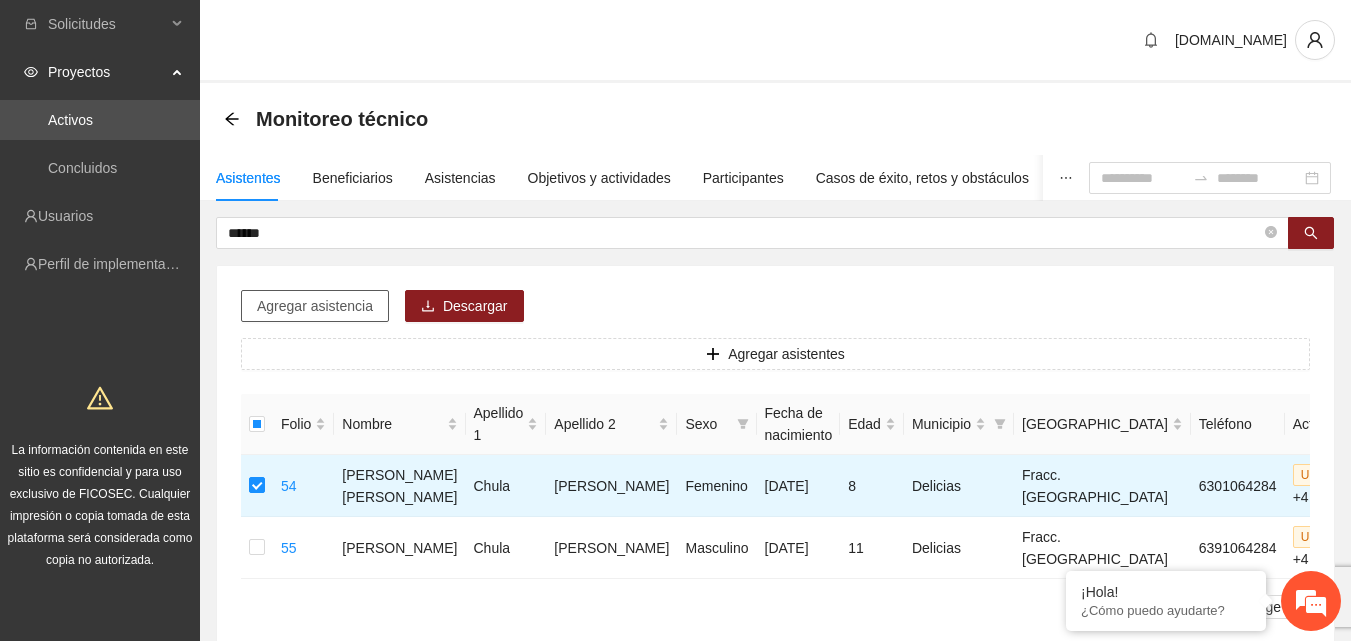 click on "Agregar asistencia" at bounding box center [315, 306] 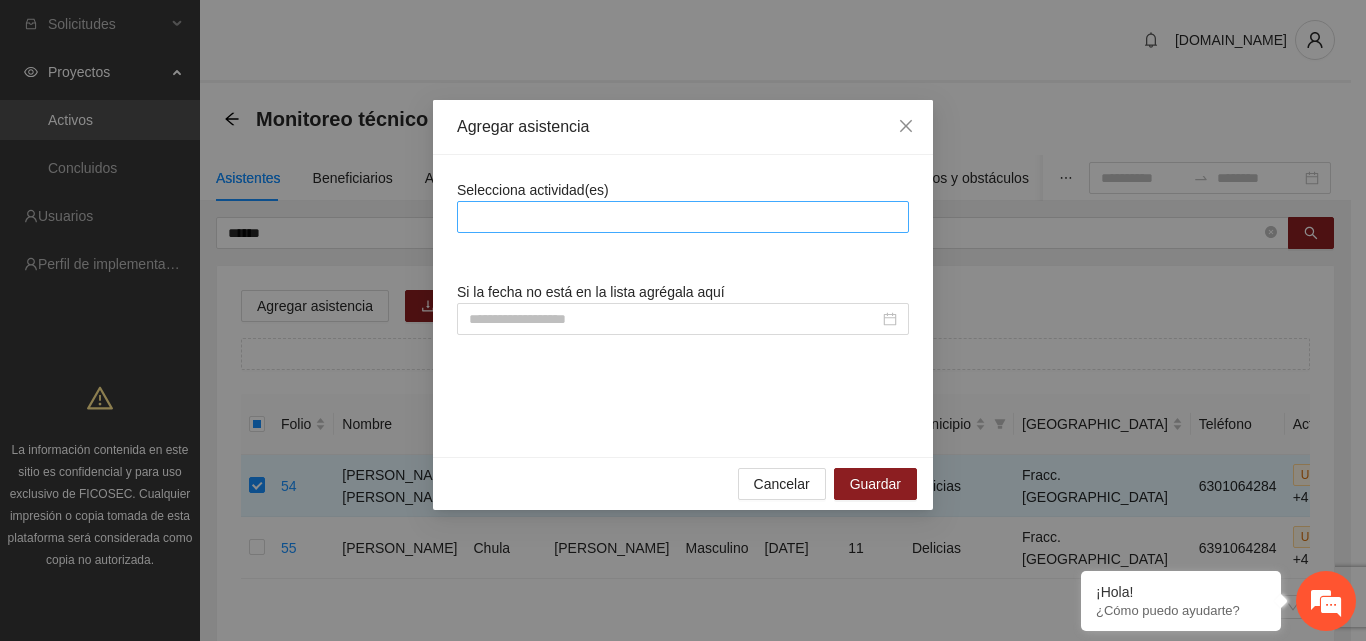 click at bounding box center (683, 217) 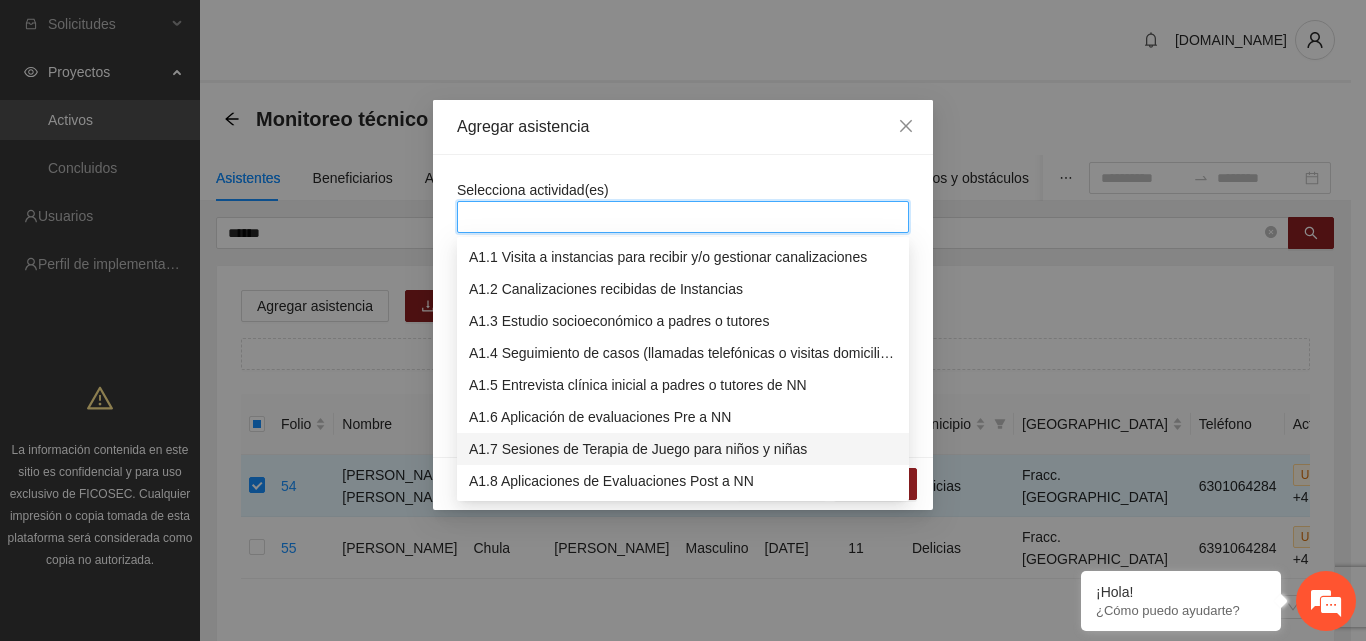 scroll, scrollTop: 100, scrollLeft: 0, axis: vertical 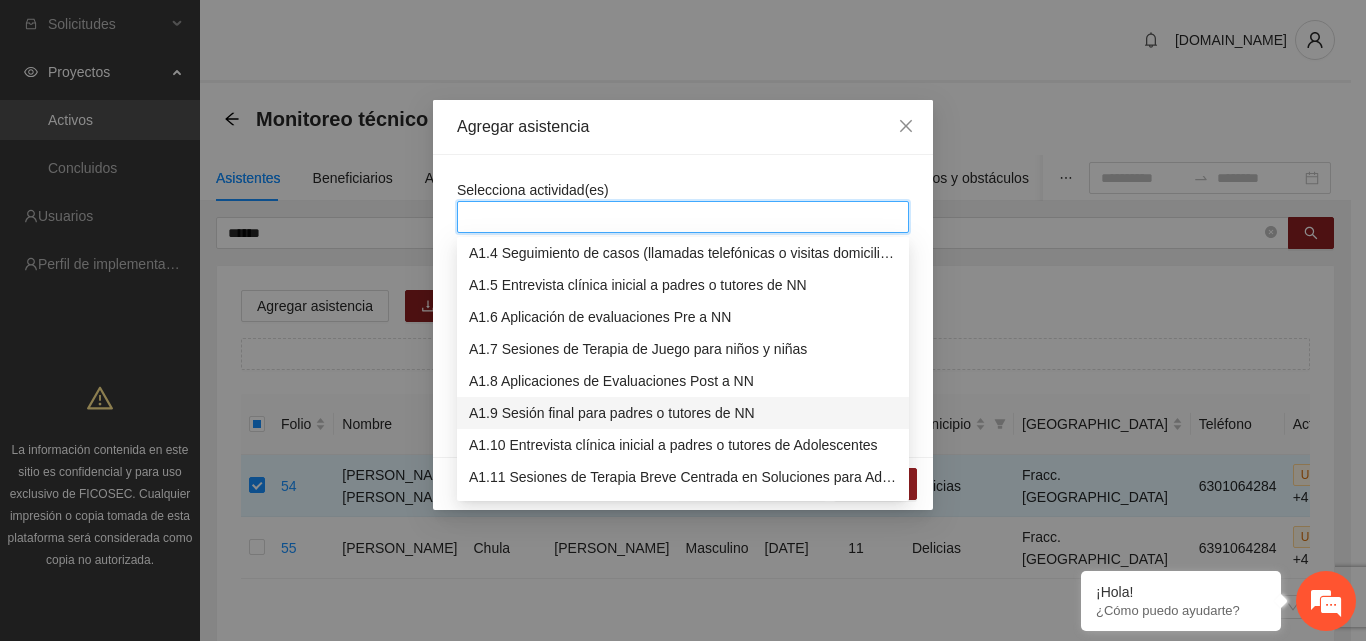 click on "A1.9 Sesión final para padres o tutores de NN" at bounding box center [683, 413] 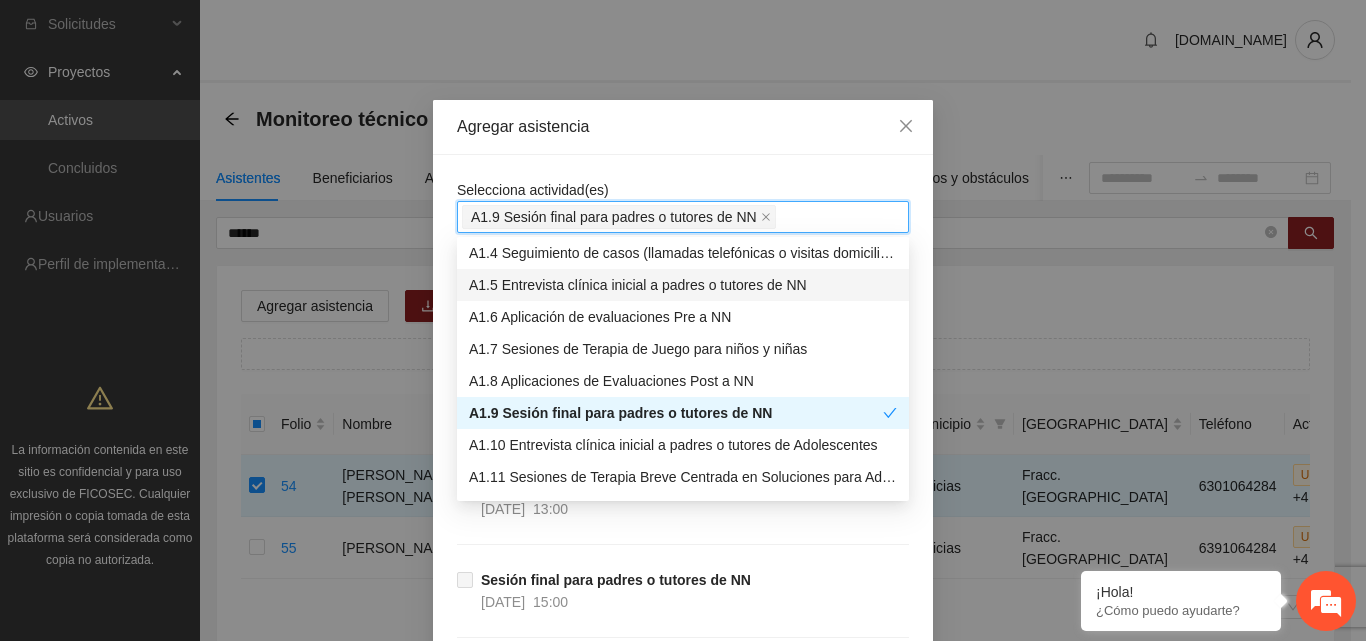 click on "Selecciona actividad(es) A1.9 Sesión final para padres o tutores de NN   Si la fecha no está en la lista agrégala aquí Sesión final para padres o tutores de NN [DATE] 10:00 Sesión final para padres o tutores de NN [DATE] 13:00 Sesión final para padres o tutores de NN [DATE] 15:00 Sesión final para padres o tutores de NN [DATE] 10:00 Sesión final para padres o tutores de NN [DATE] 17:30 Sesión final para padres o tutores de NN [DATE] 18:00 Sesión final para padres o tutores de NN [DATE] 13:00" at bounding box center [683, 631] 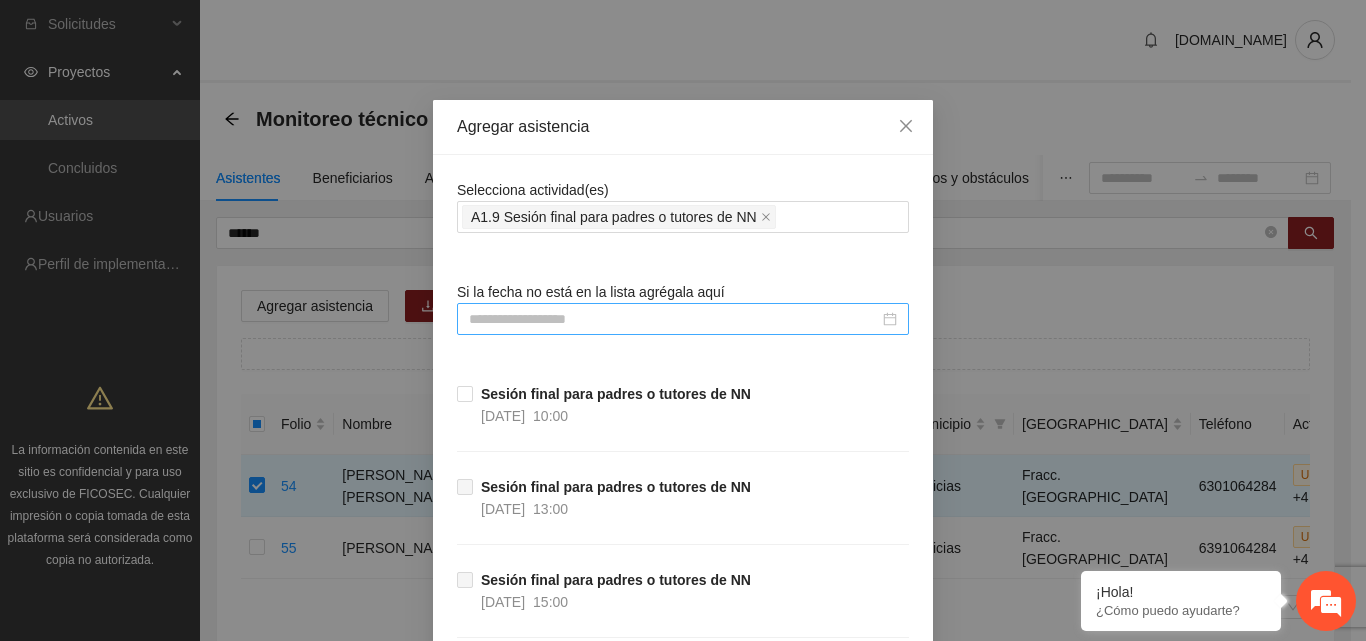 click at bounding box center (674, 319) 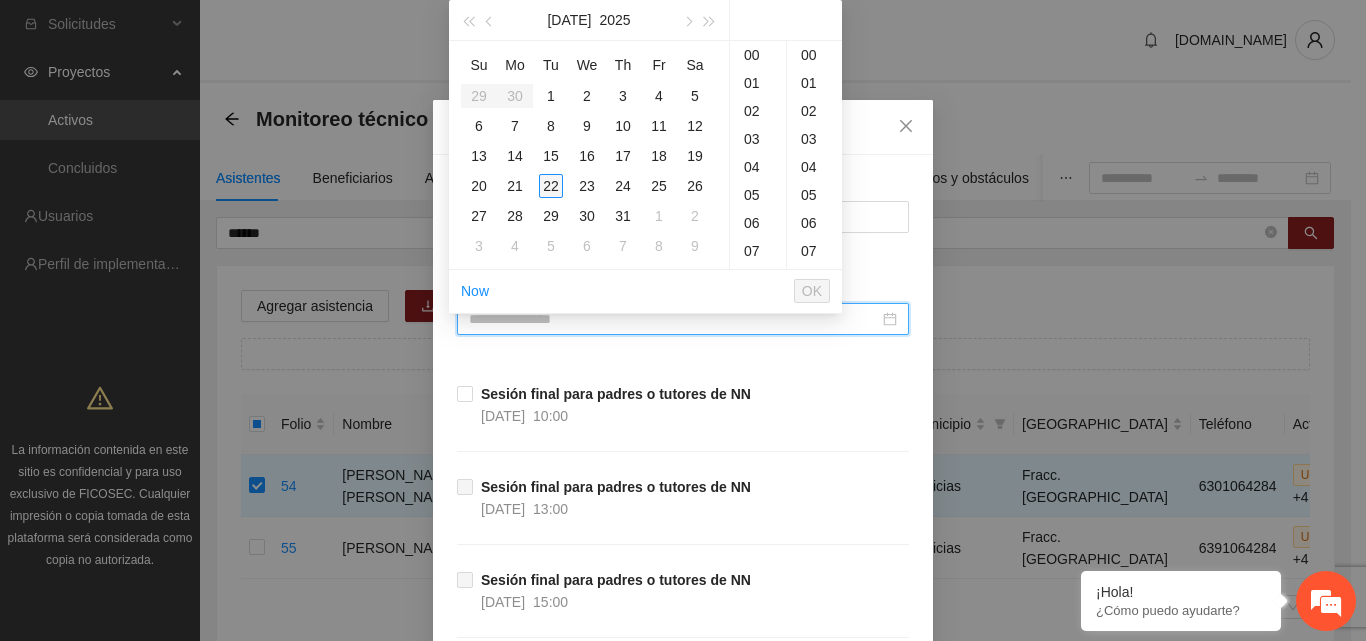 click on "22" at bounding box center [551, 186] 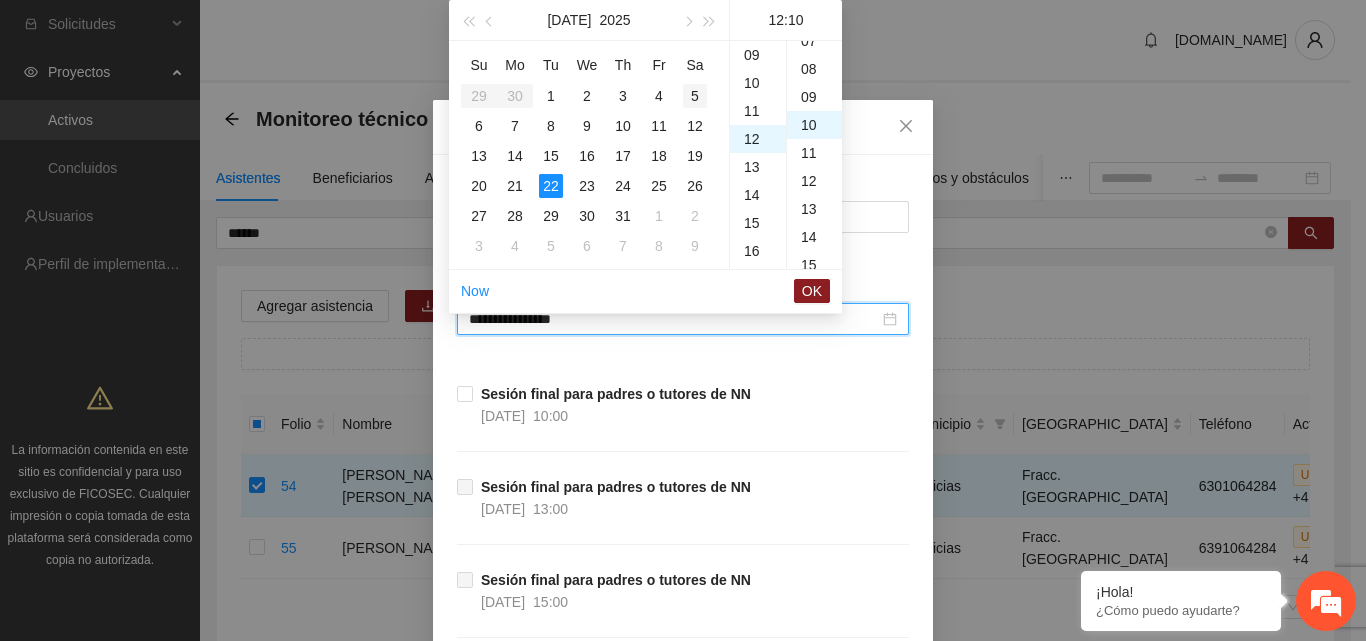 scroll, scrollTop: 336, scrollLeft: 0, axis: vertical 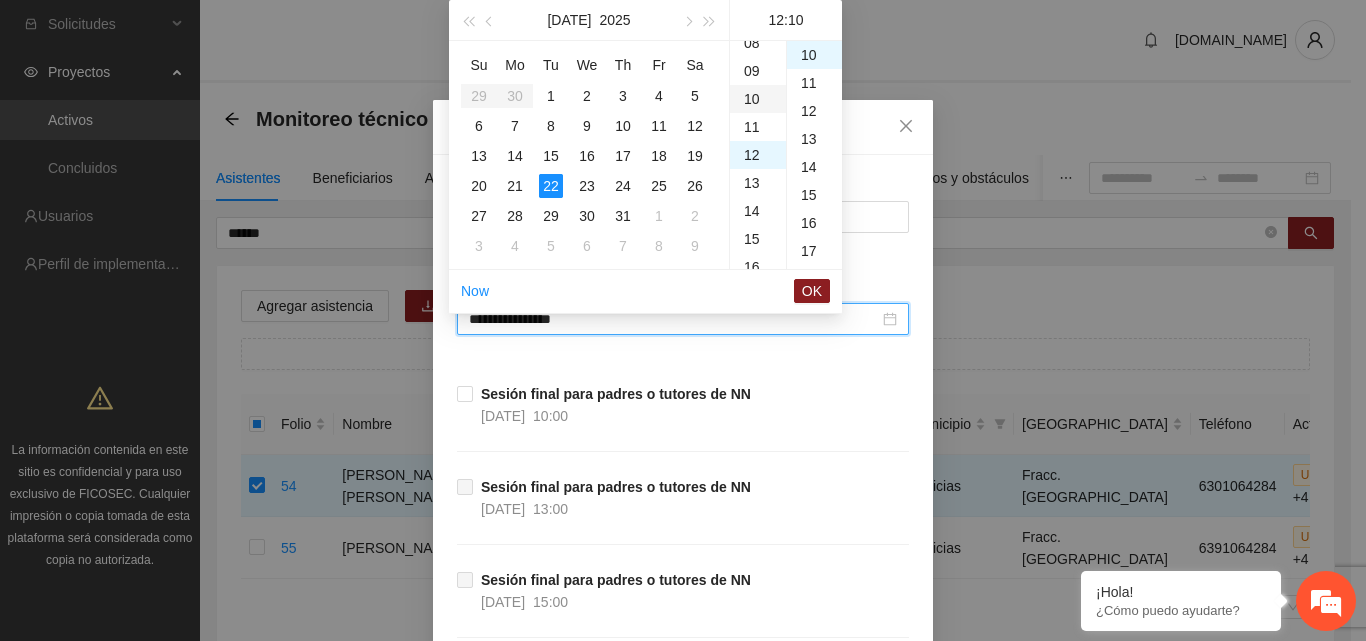 click on "10" at bounding box center (758, 99) 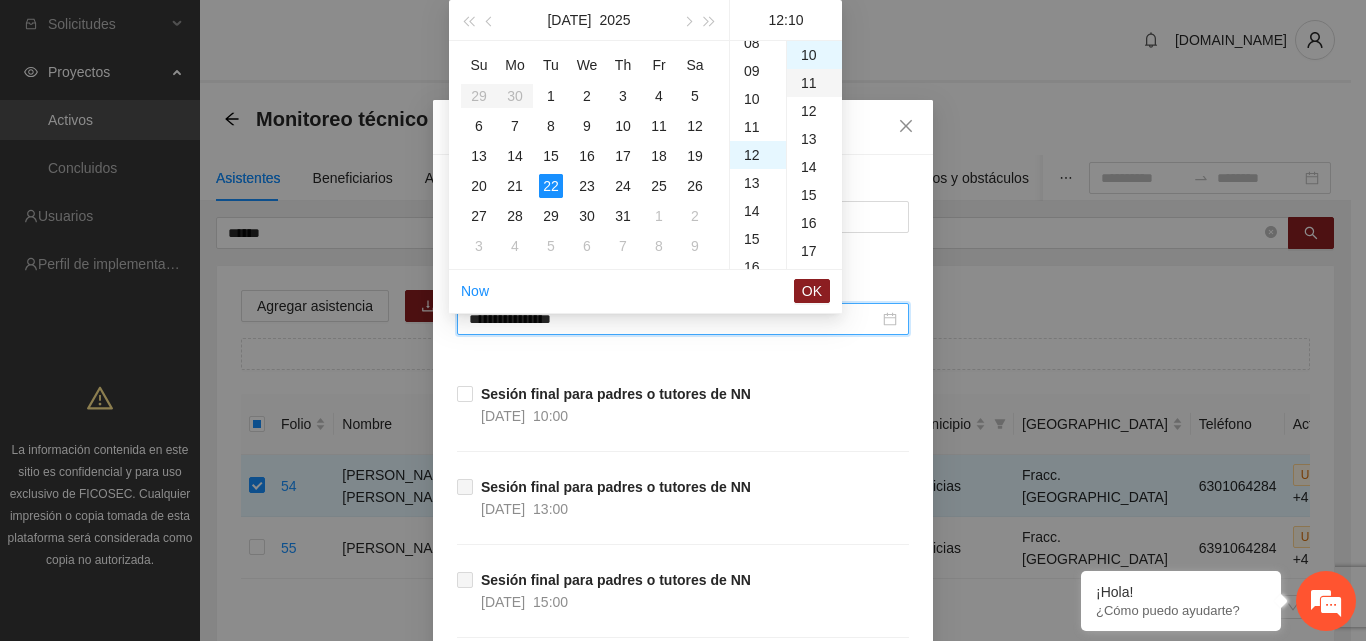 scroll, scrollTop: 280, scrollLeft: 0, axis: vertical 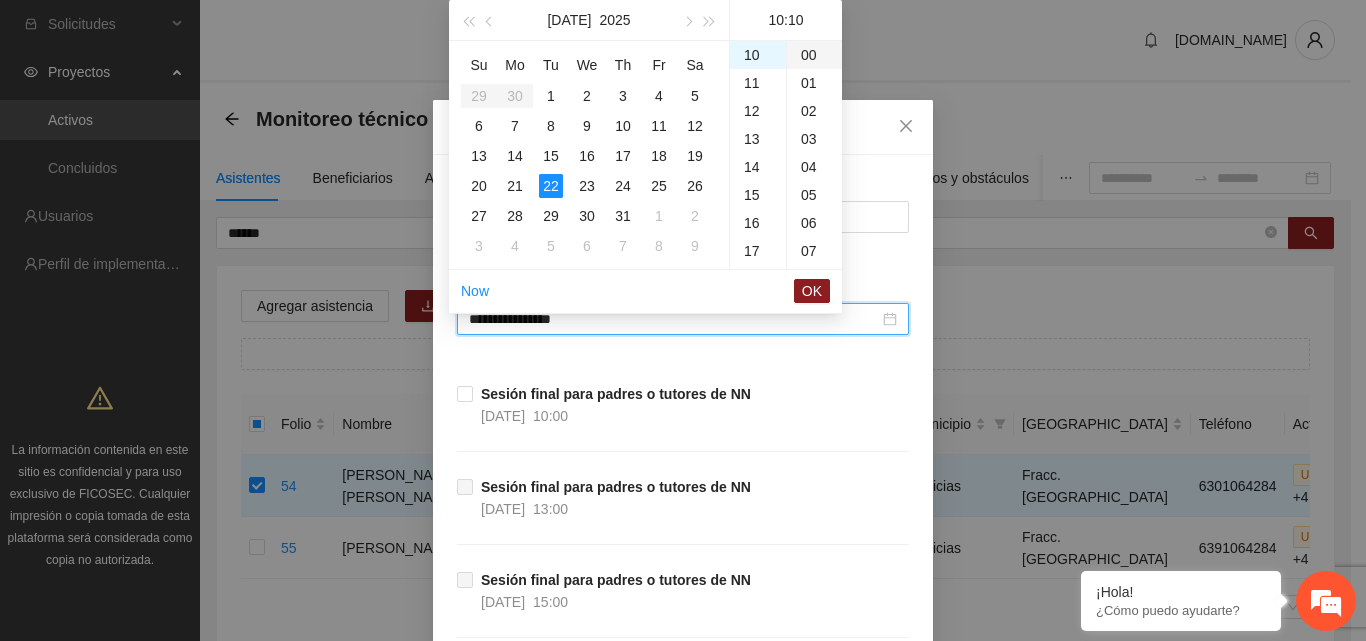 click on "00" at bounding box center [814, 55] 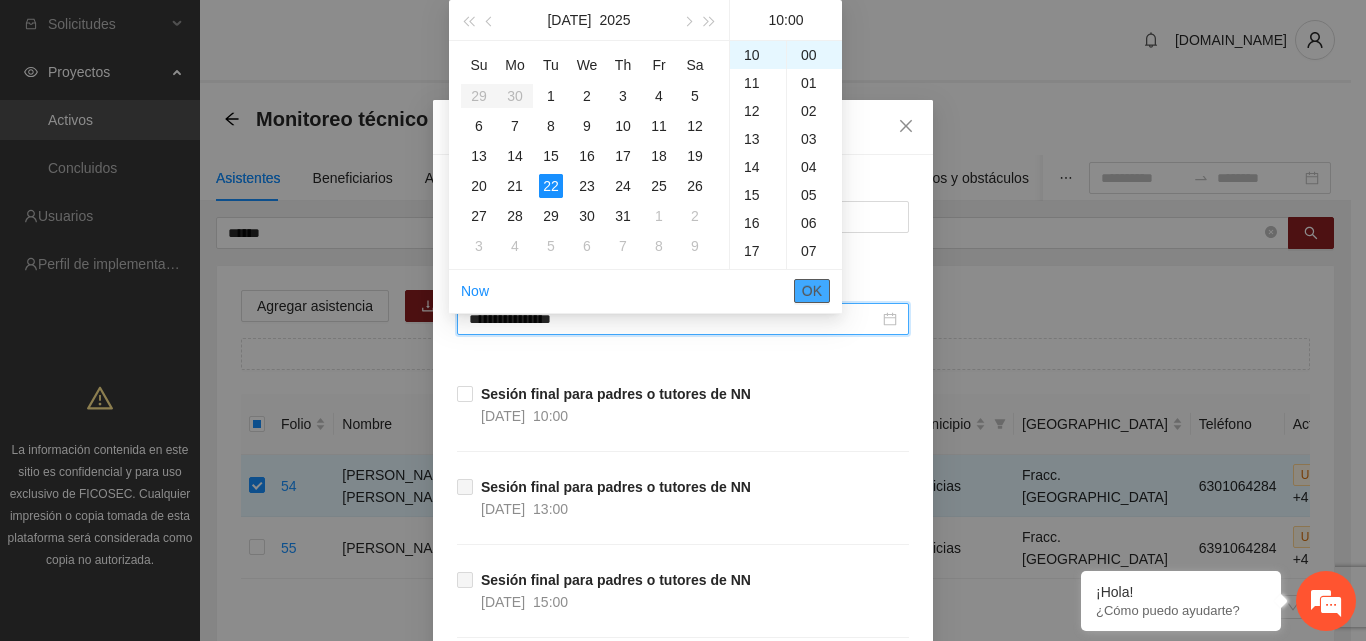 click on "OK" at bounding box center [812, 291] 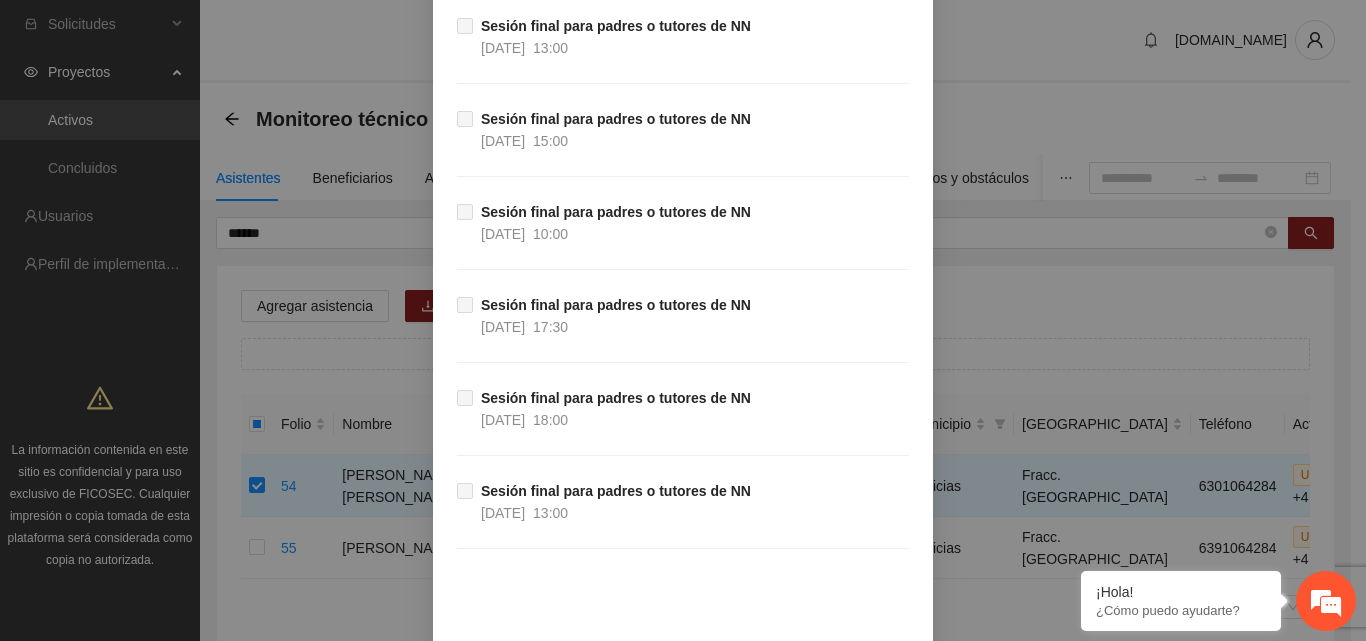 scroll, scrollTop: 543, scrollLeft: 0, axis: vertical 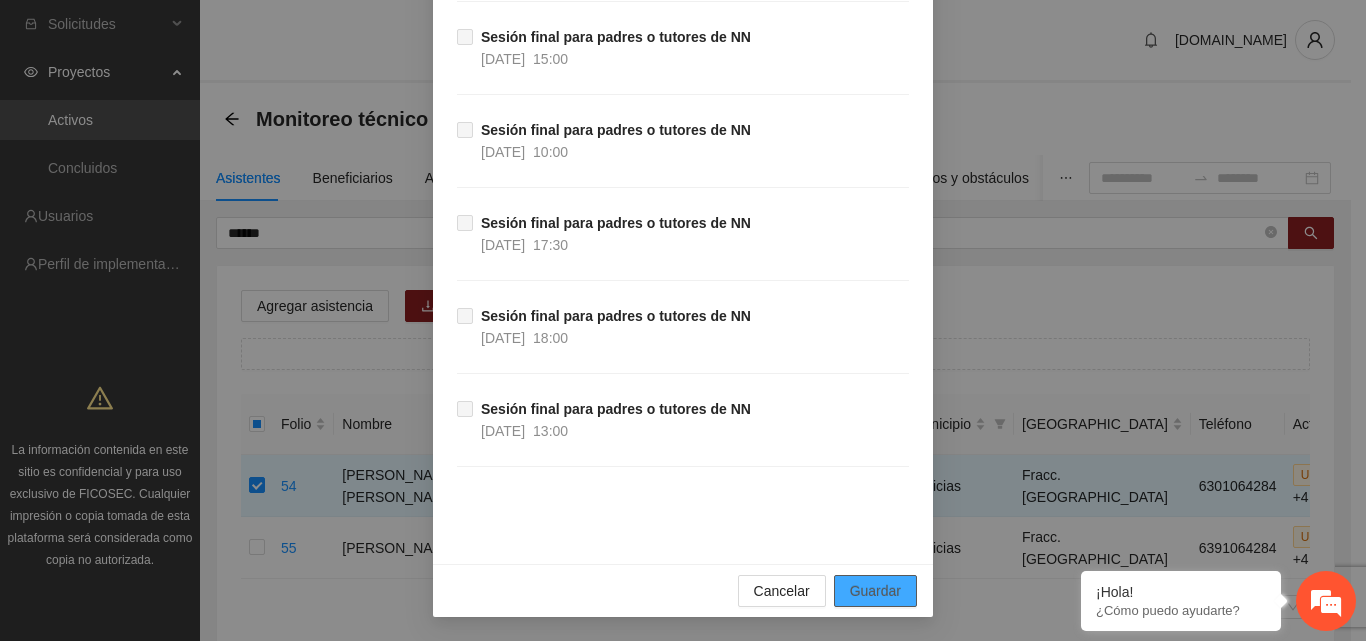 click on "Guardar" at bounding box center [875, 591] 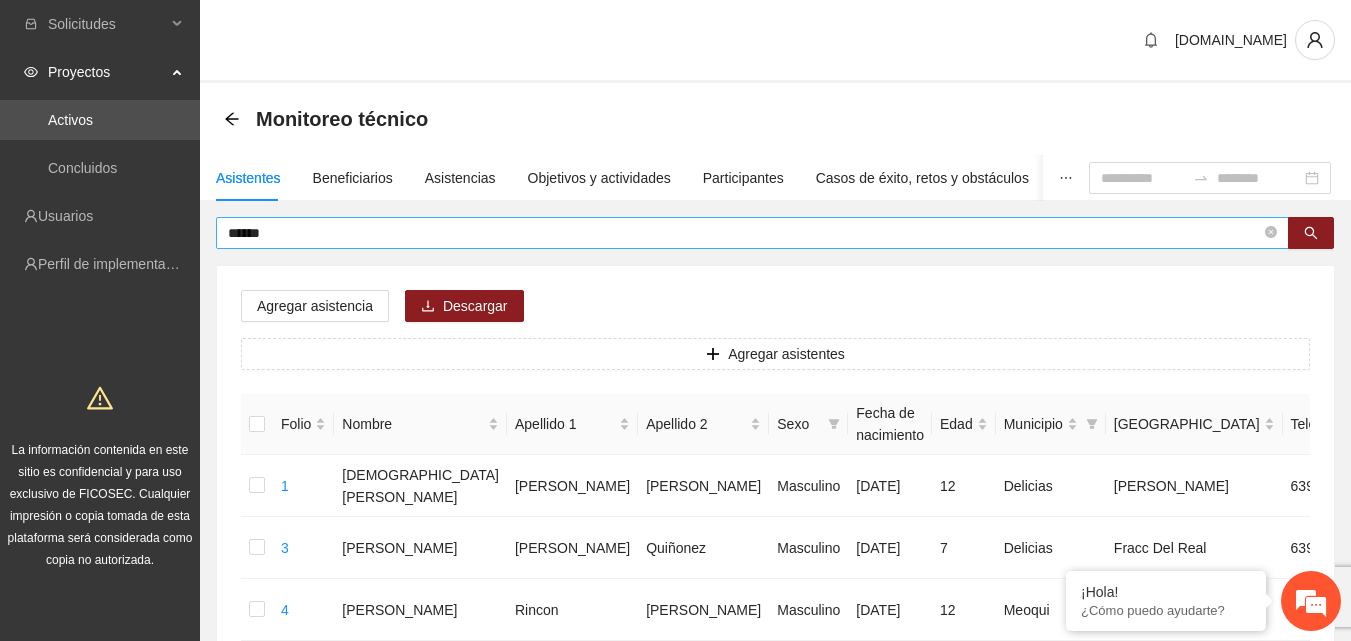 click on "*****" at bounding box center [744, 233] 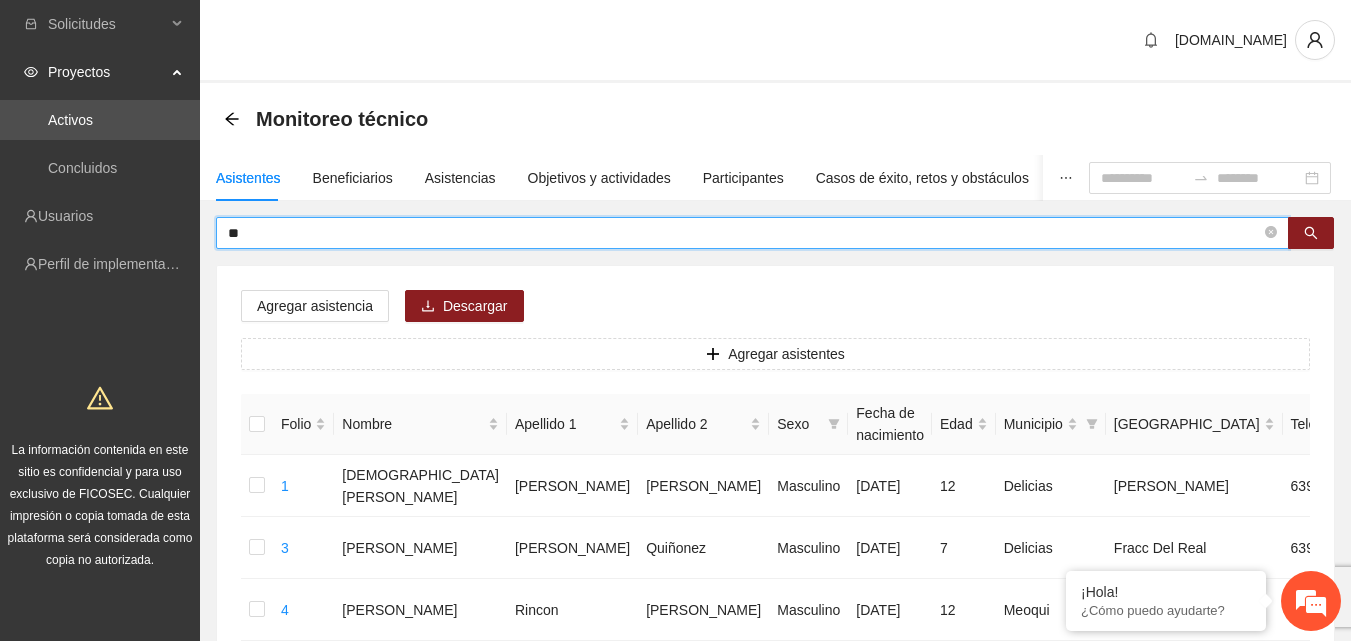 type on "*" 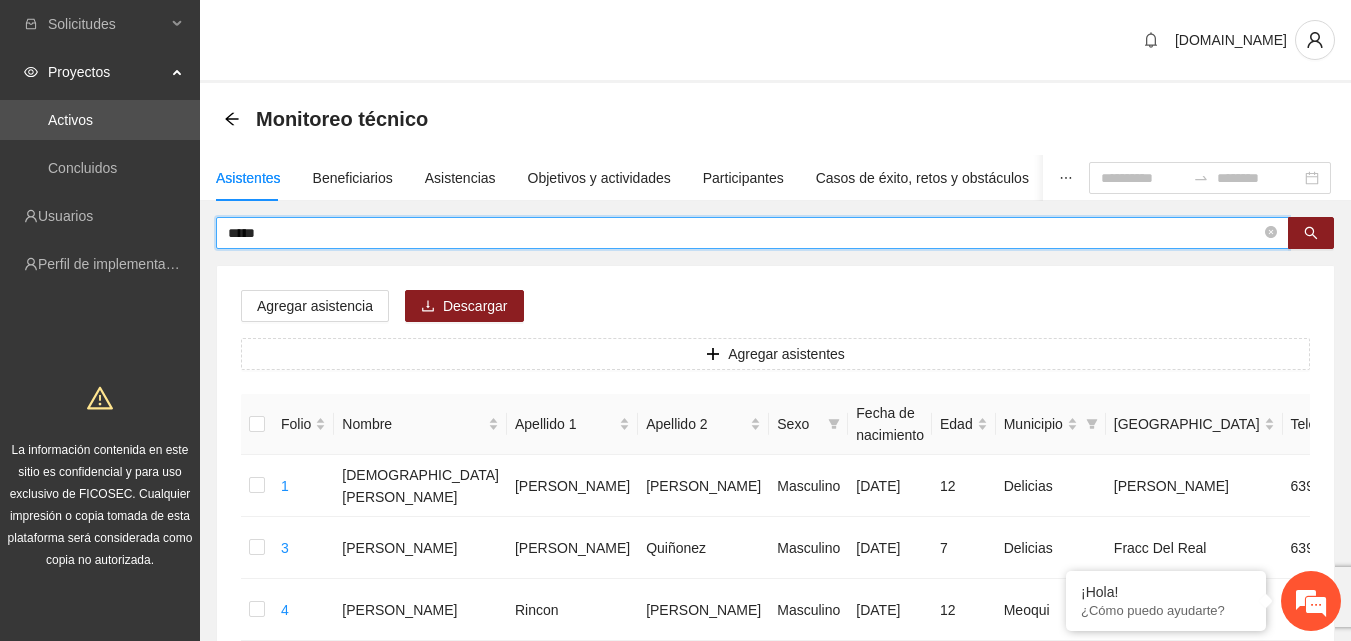 type on "*****" 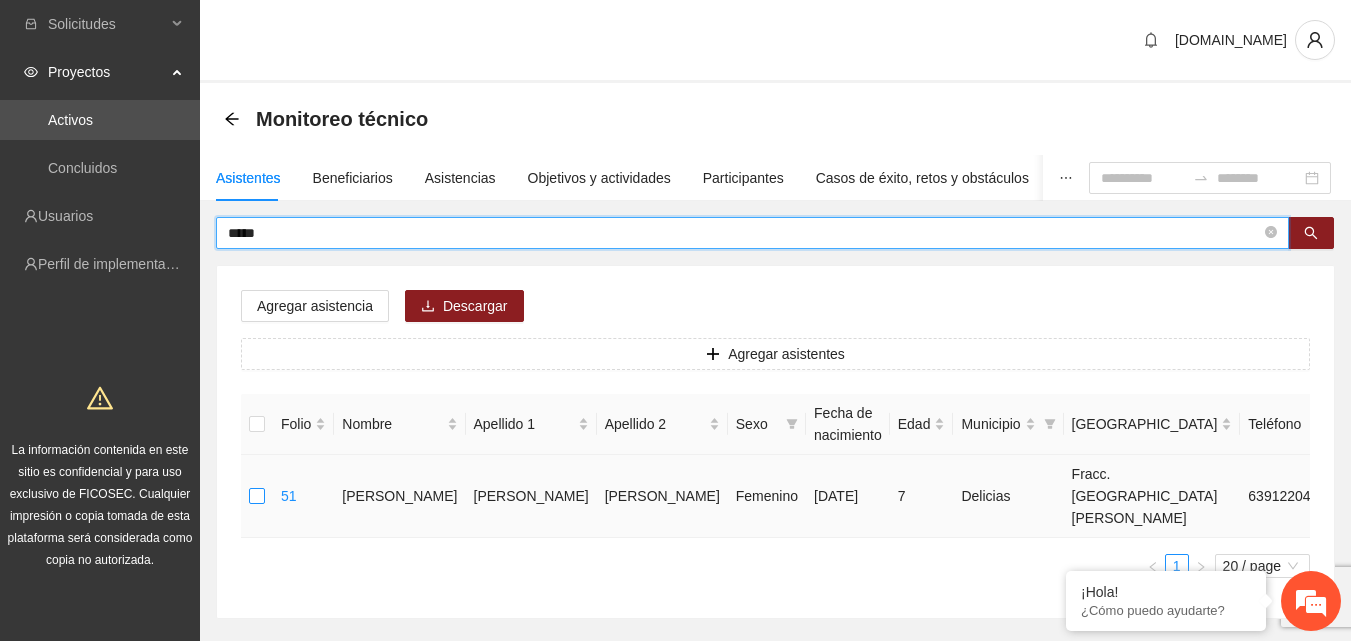 click at bounding box center [257, 496] 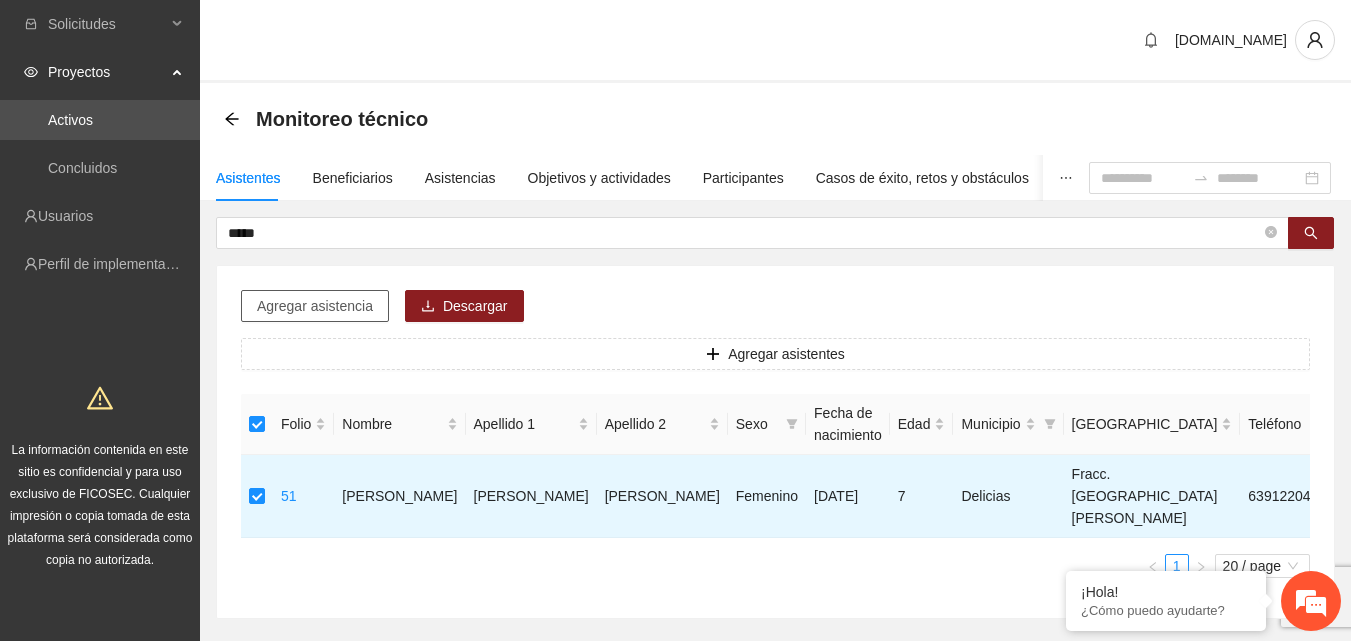click on "Agregar asistencia" at bounding box center [315, 306] 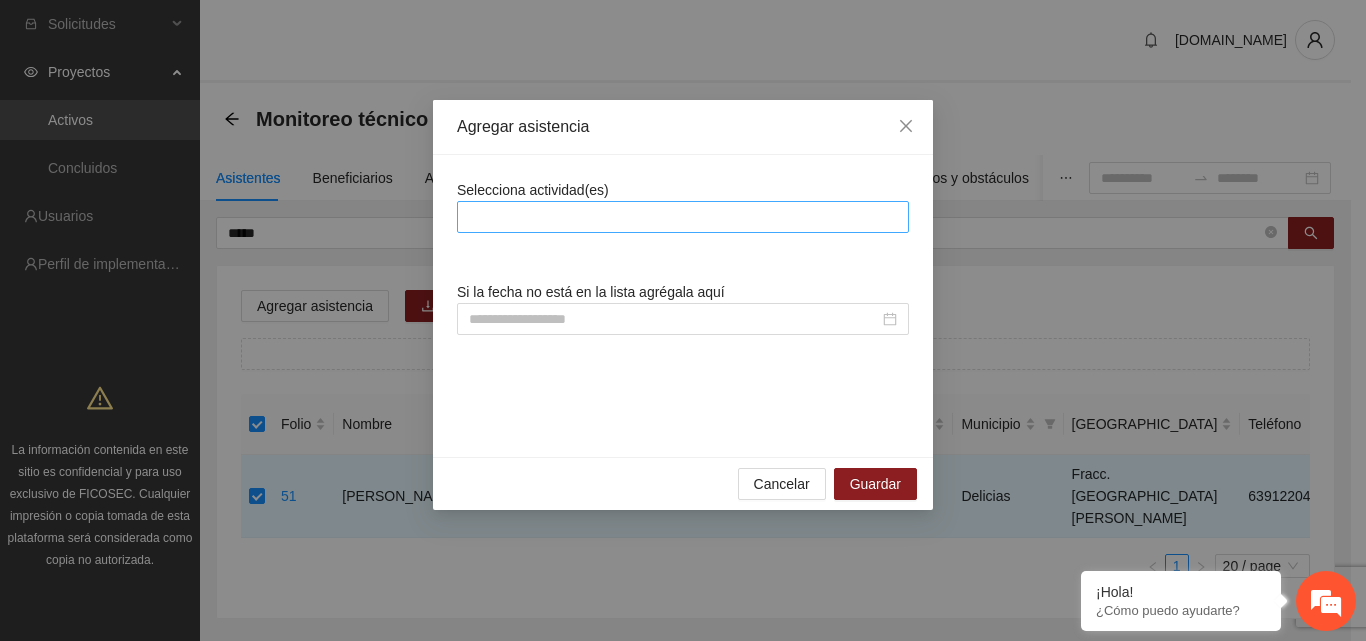 click at bounding box center (683, 217) 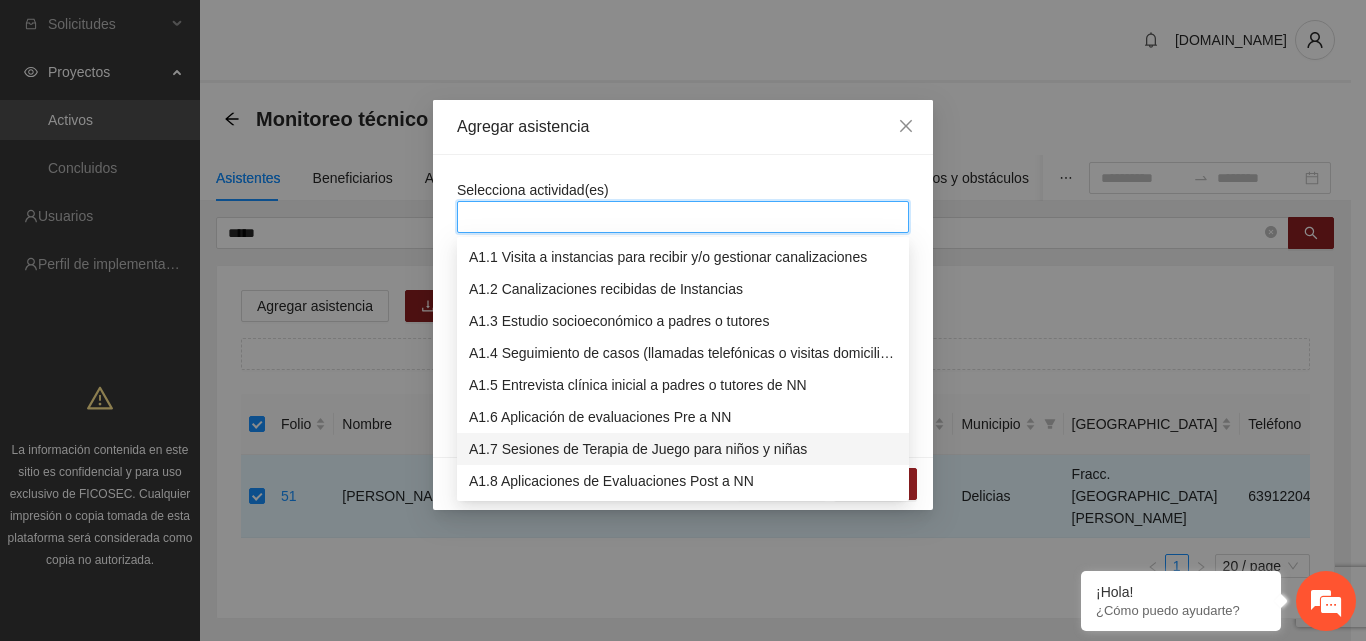 click on "A1.7 Sesiones de Terapia de Juego para niños y niñas" at bounding box center (683, 449) 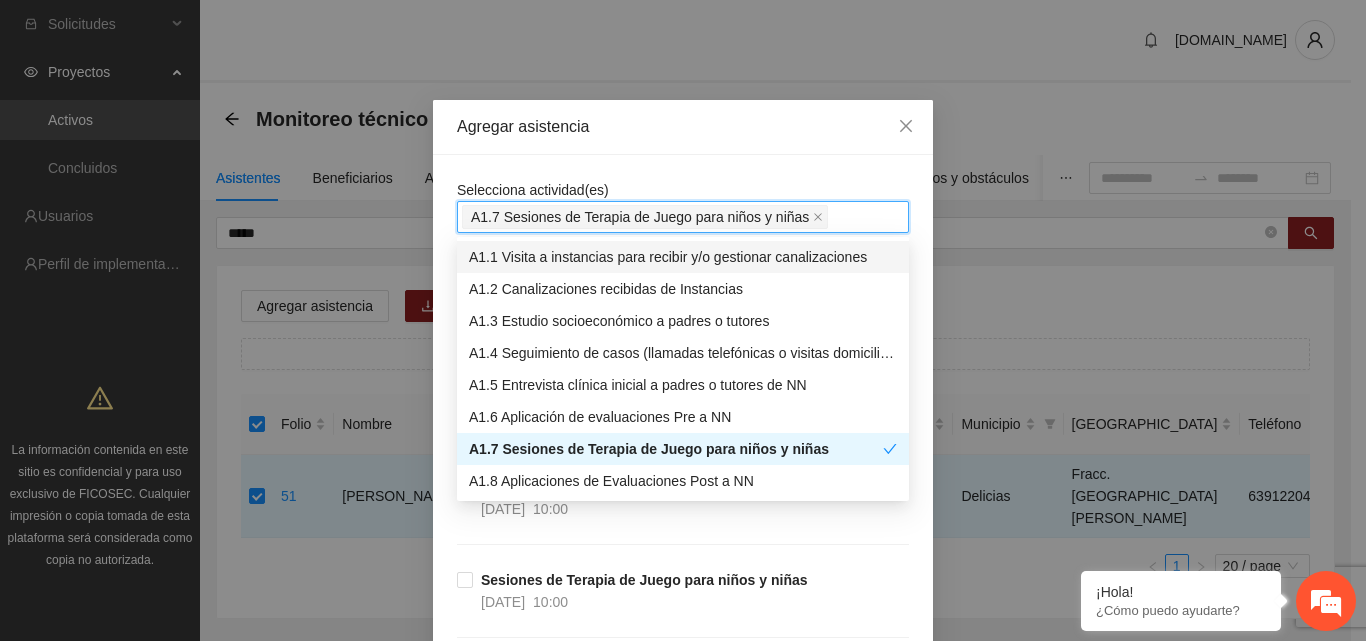 click on "Agregar asistencia" at bounding box center [683, 127] 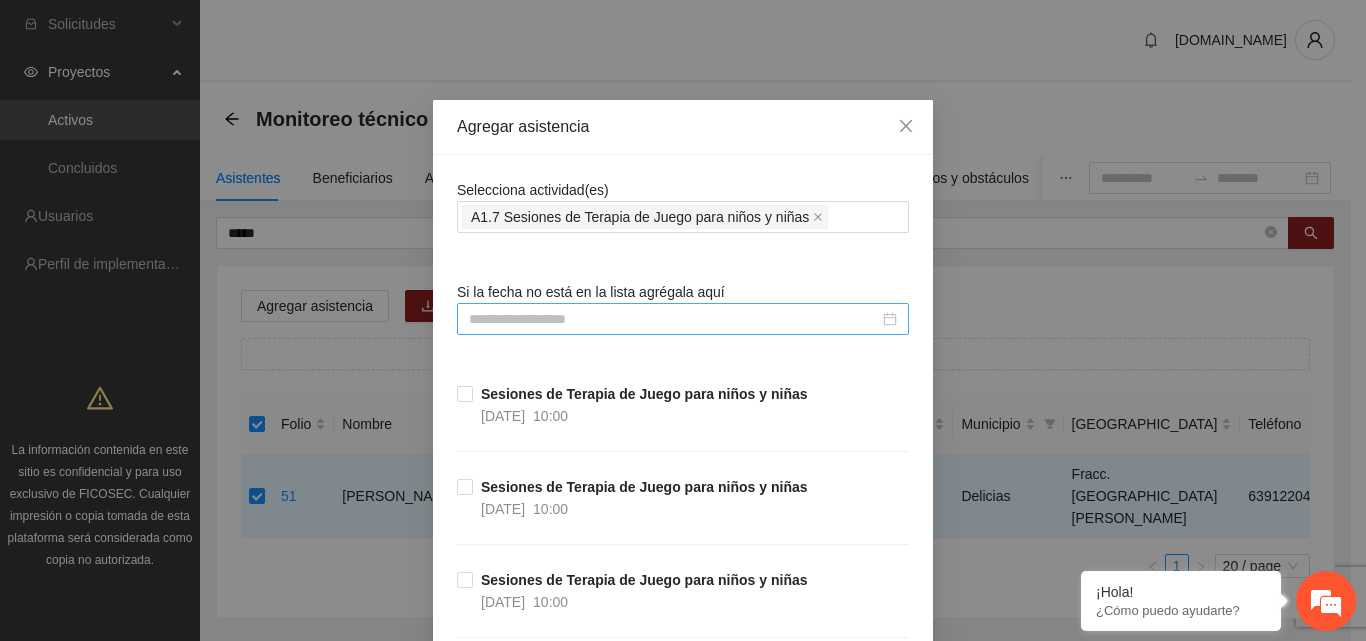 click at bounding box center (674, 319) 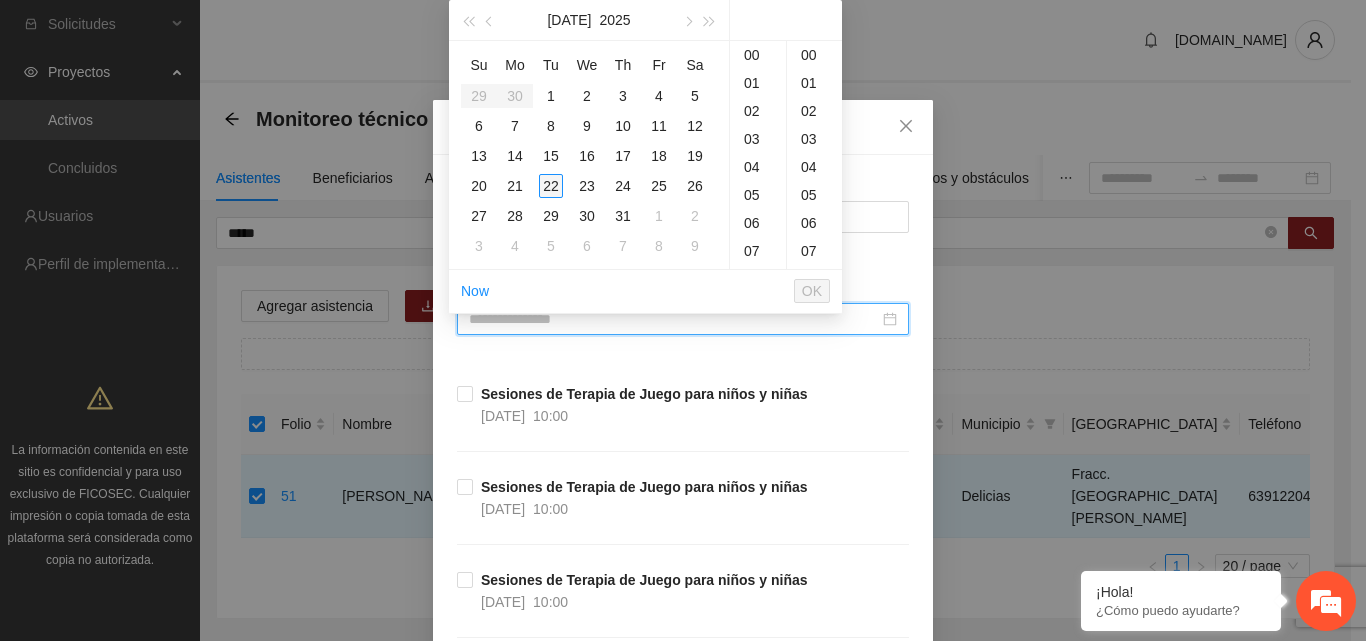 click on "22" at bounding box center [551, 186] 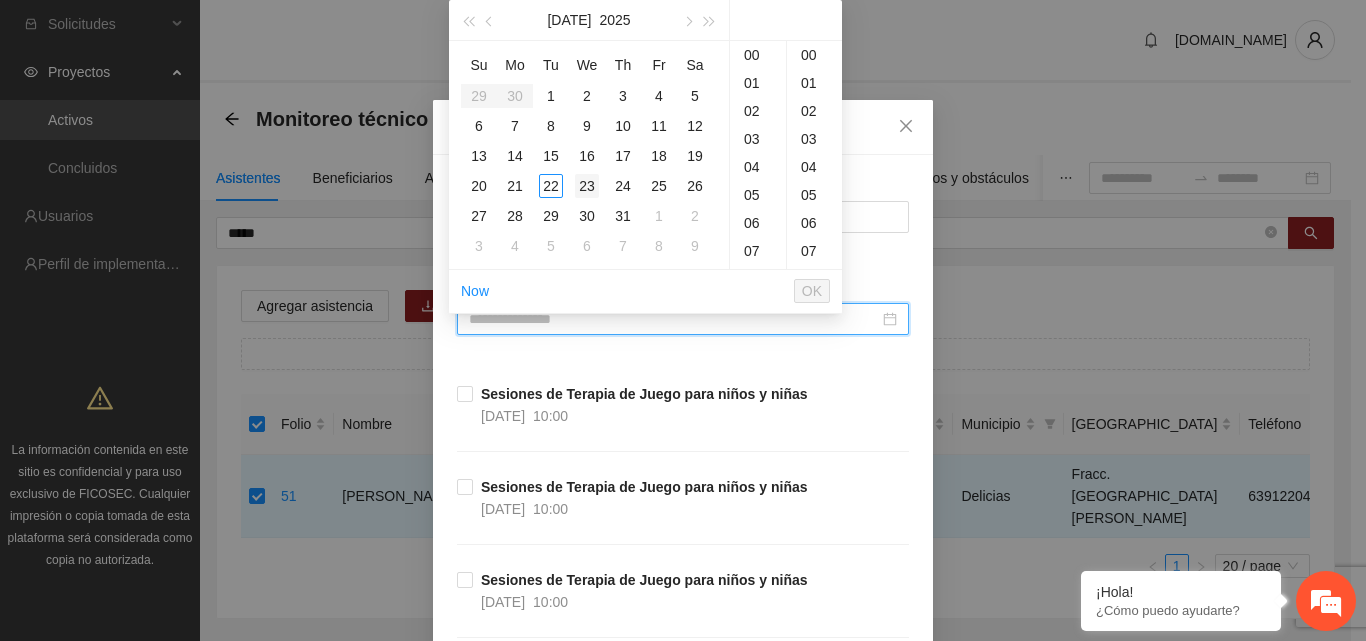 scroll, scrollTop: 224, scrollLeft: 0, axis: vertical 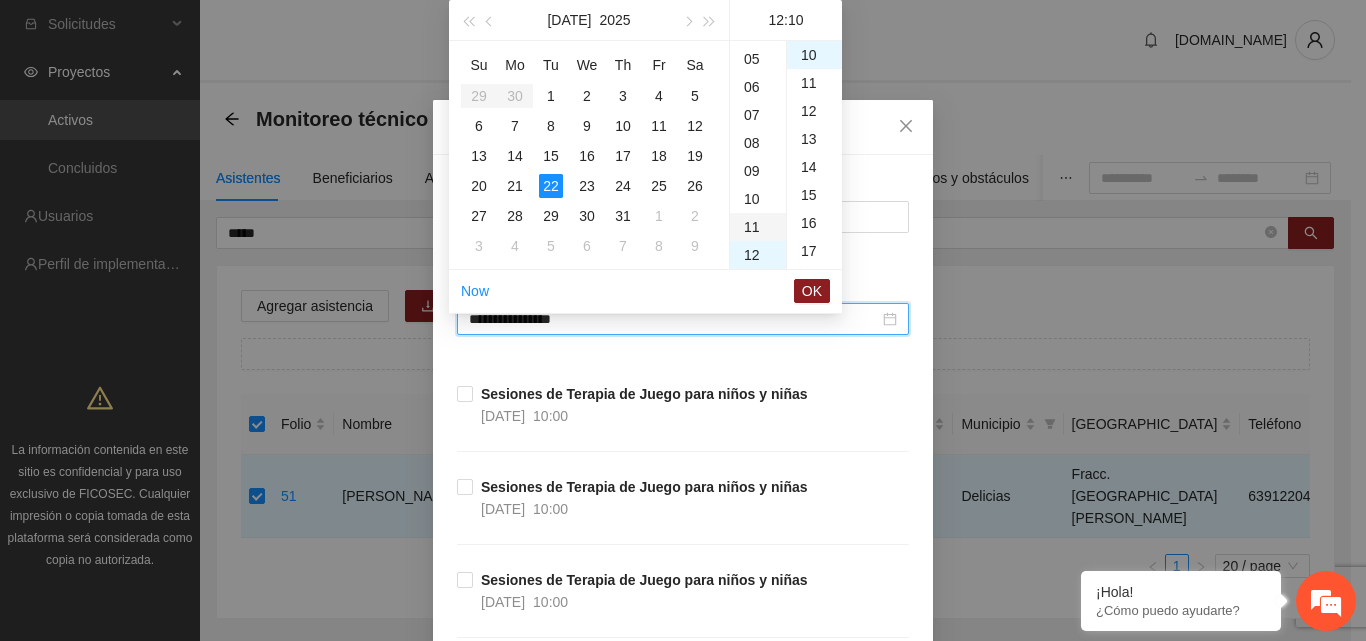 click on "11" at bounding box center (758, 227) 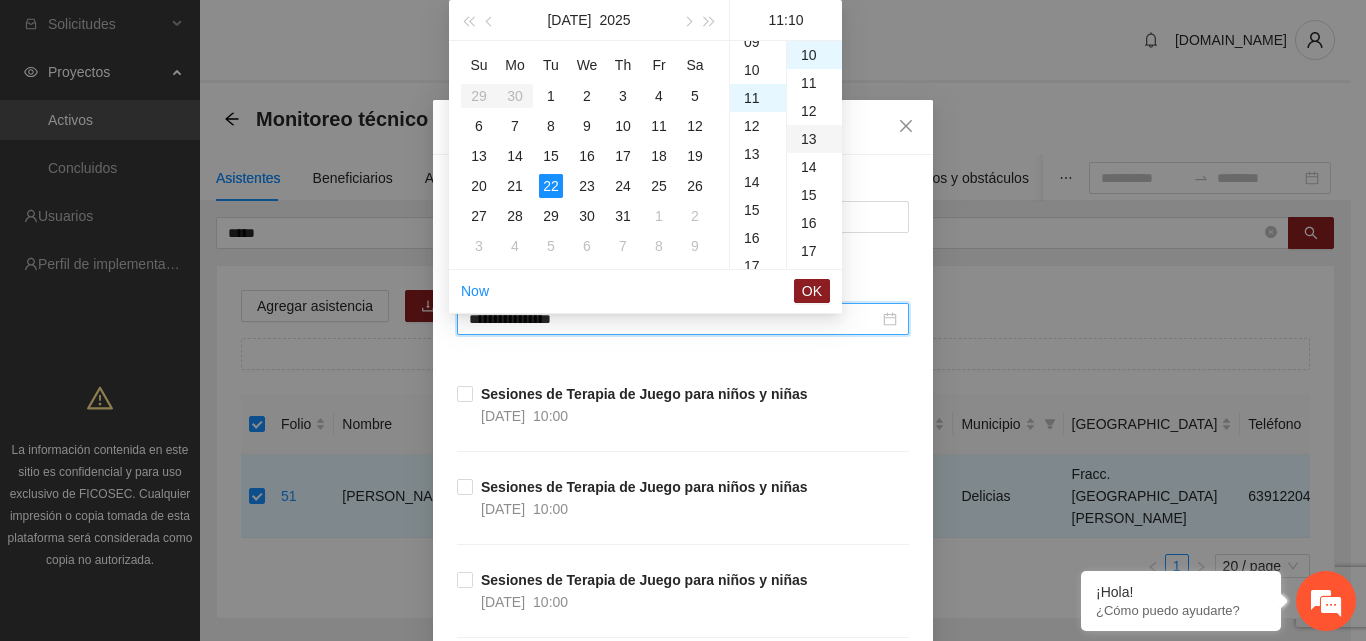 scroll, scrollTop: 308, scrollLeft: 0, axis: vertical 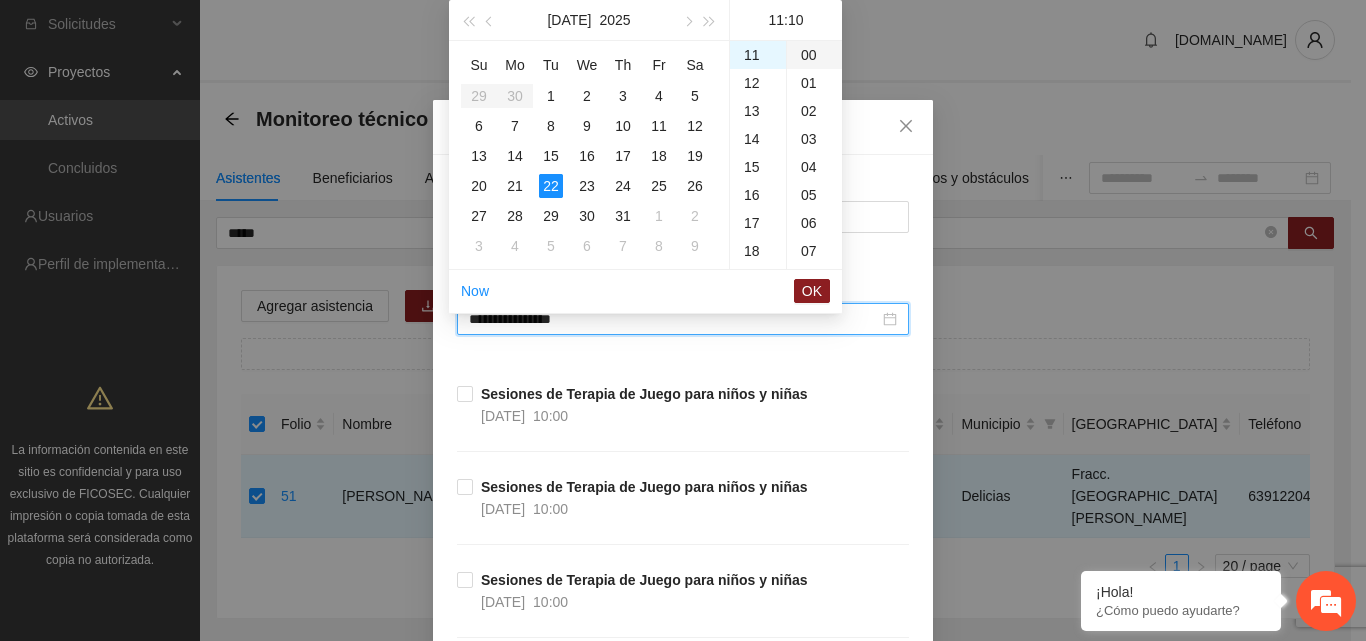 click on "00" at bounding box center [814, 55] 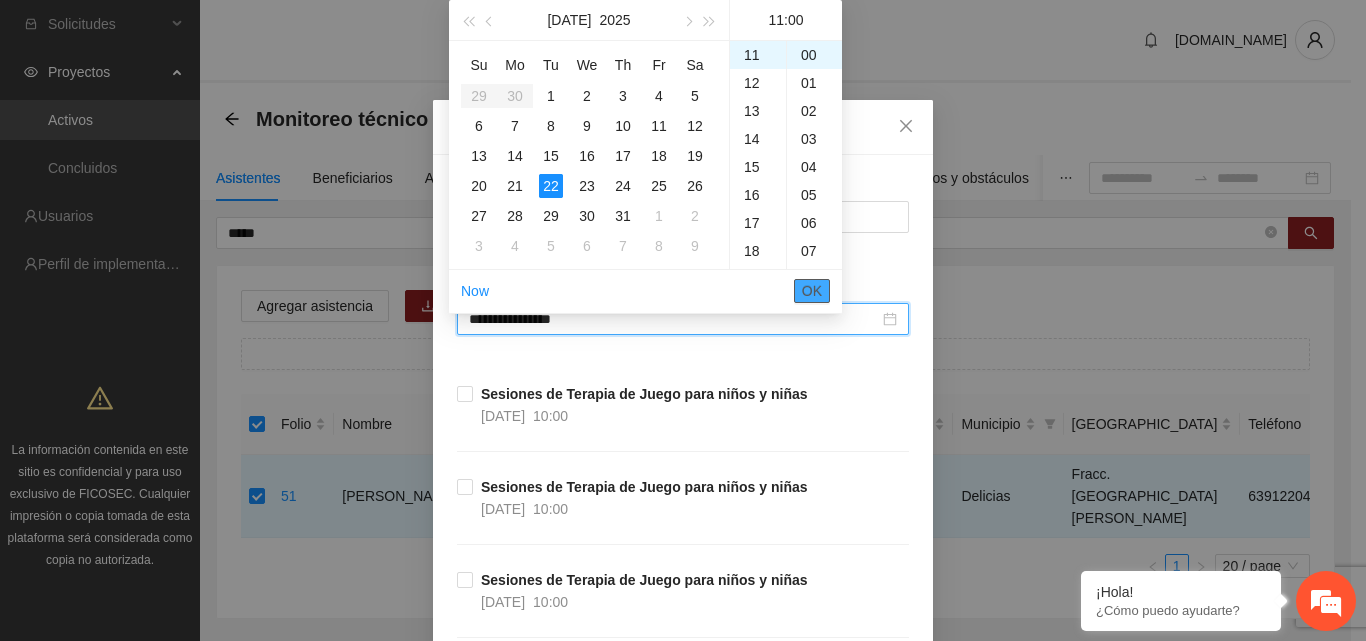 click on "OK" at bounding box center [812, 291] 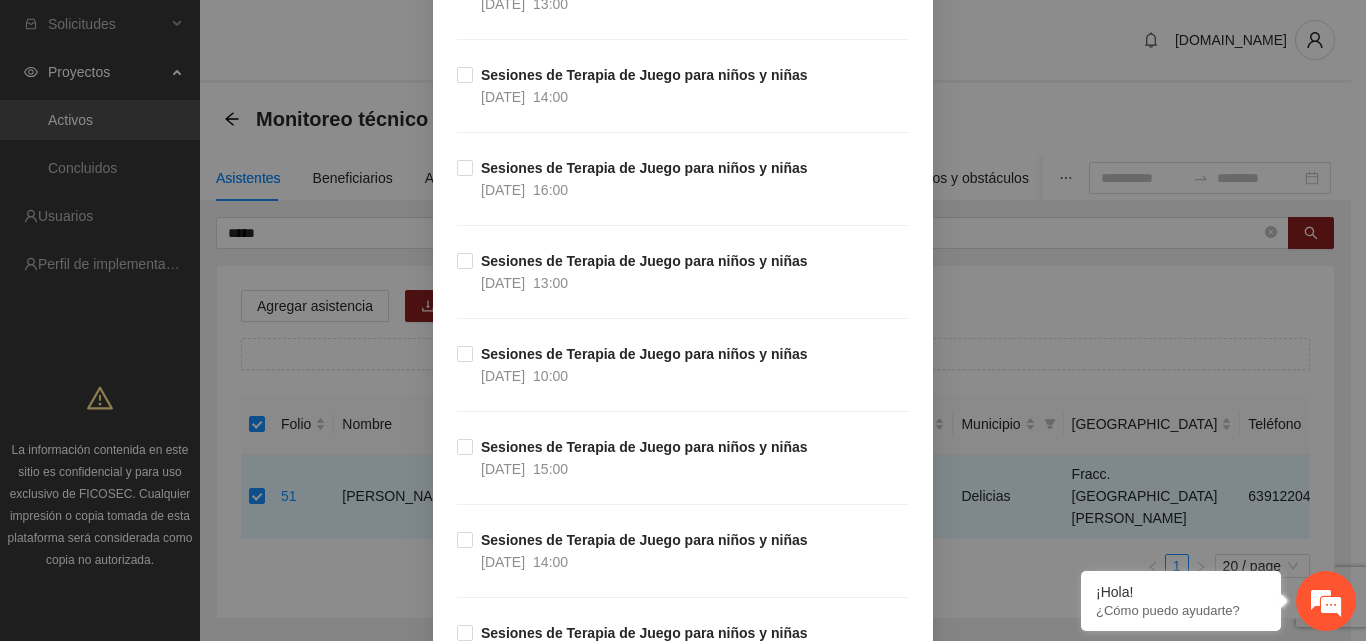 scroll, scrollTop: 13563, scrollLeft: 0, axis: vertical 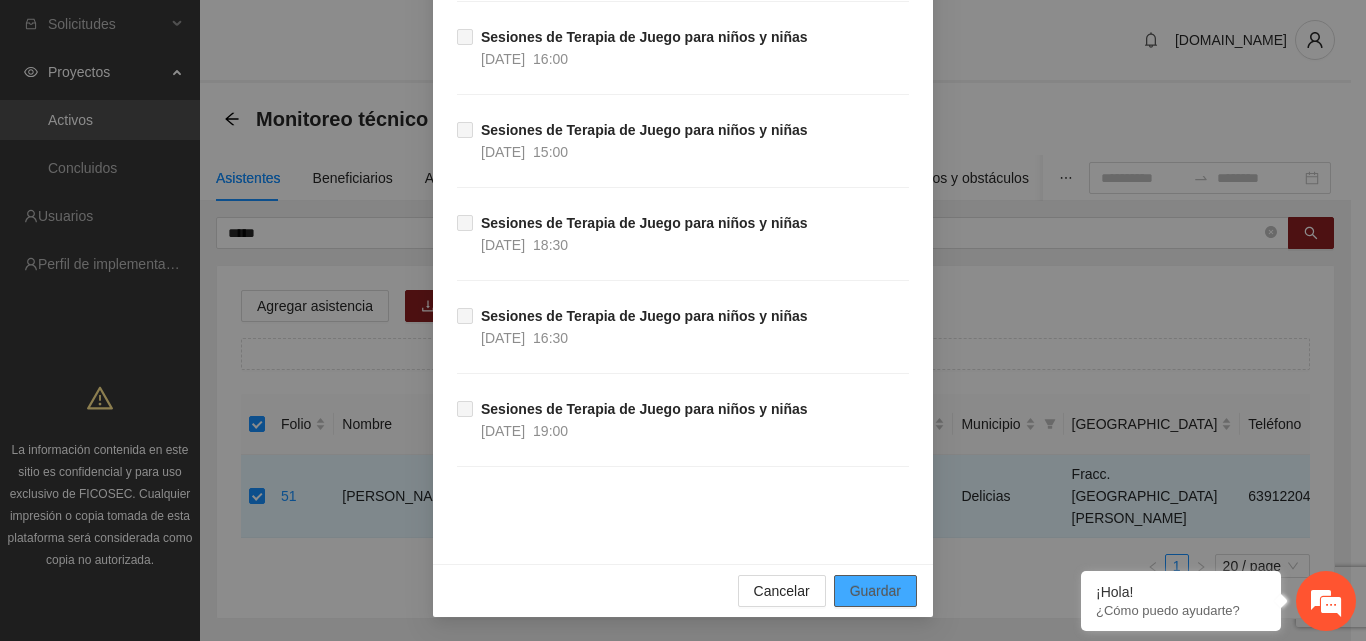 click on "Guardar" at bounding box center [875, 591] 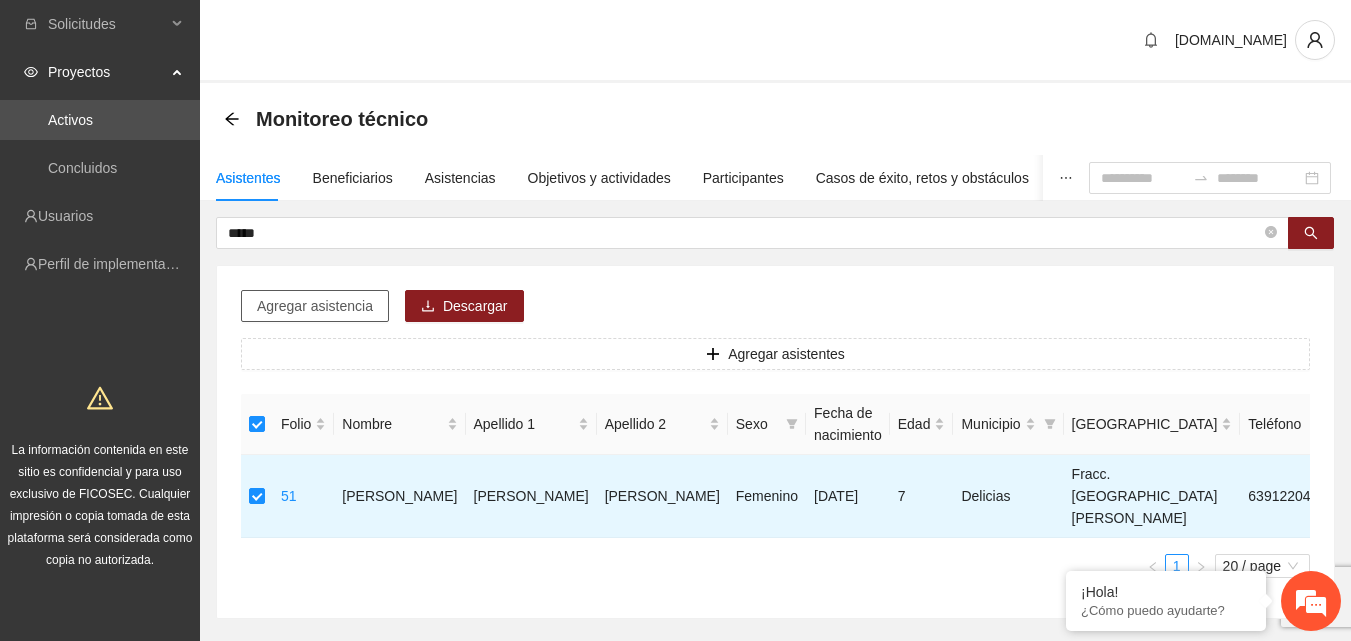 click on "Agregar asistencia" at bounding box center (315, 306) 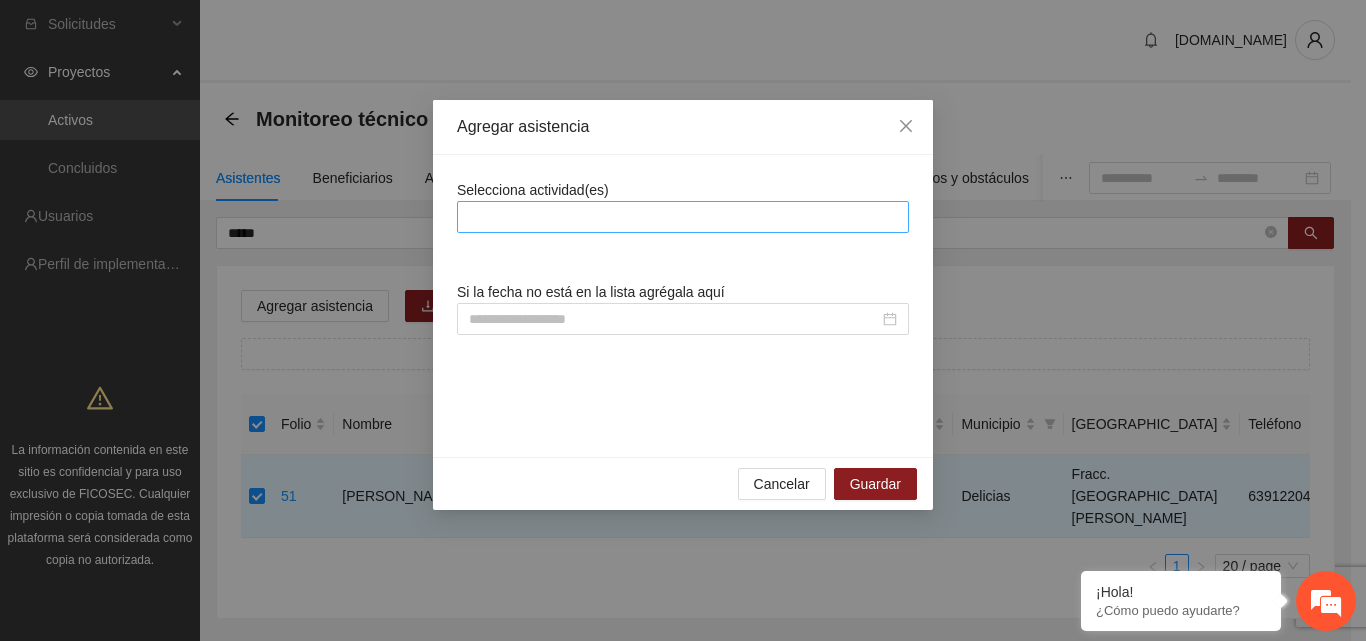 click at bounding box center (683, 217) 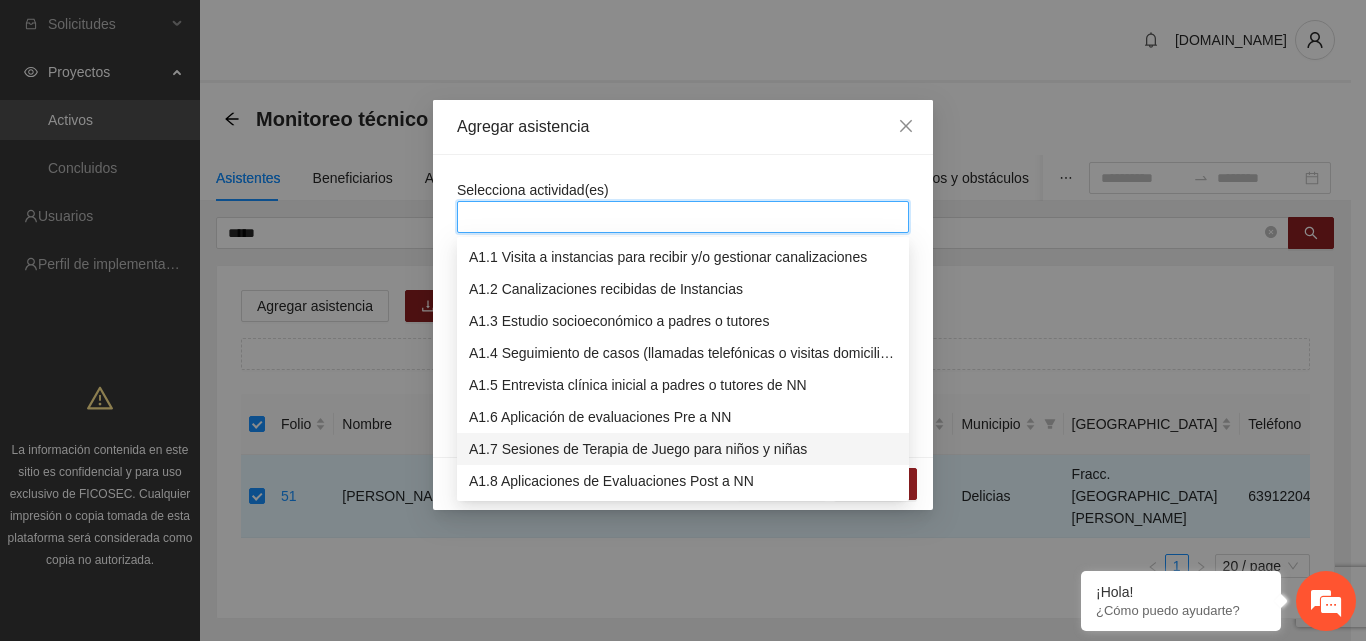 click on "A1.7 Sesiones de Terapia de Juego para niños y niñas" at bounding box center [683, 449] 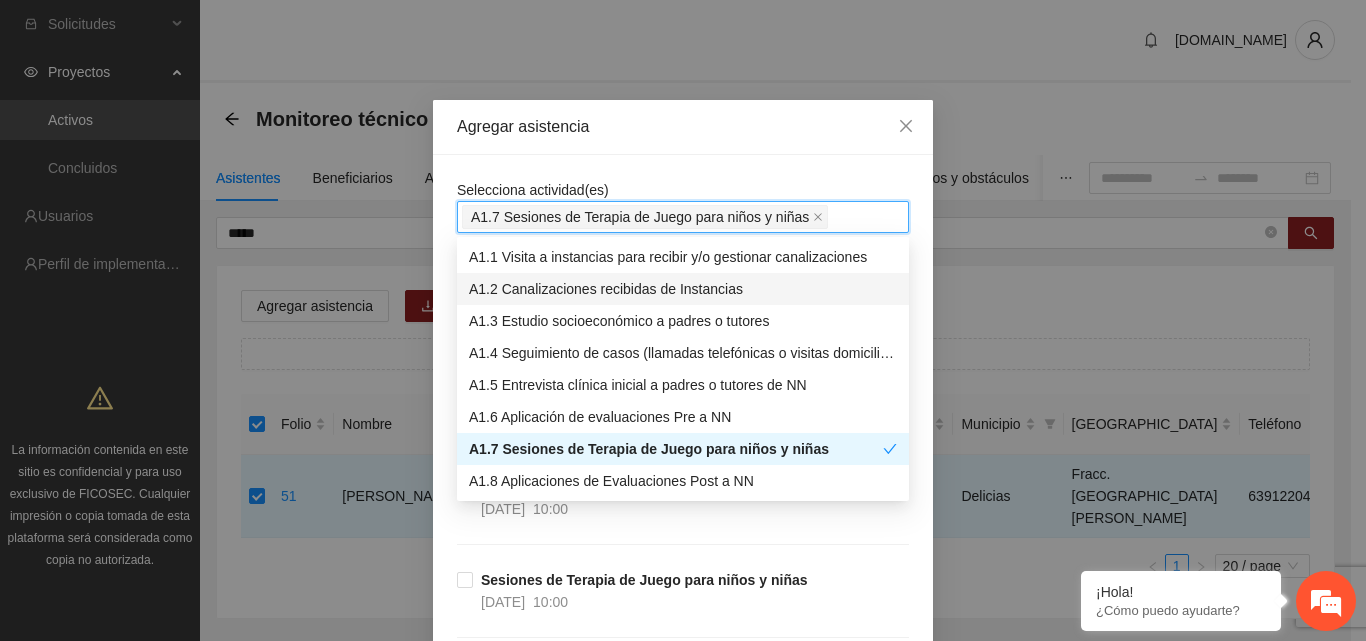 click on "Agregar asistencia" at bounding box center [683, 127] 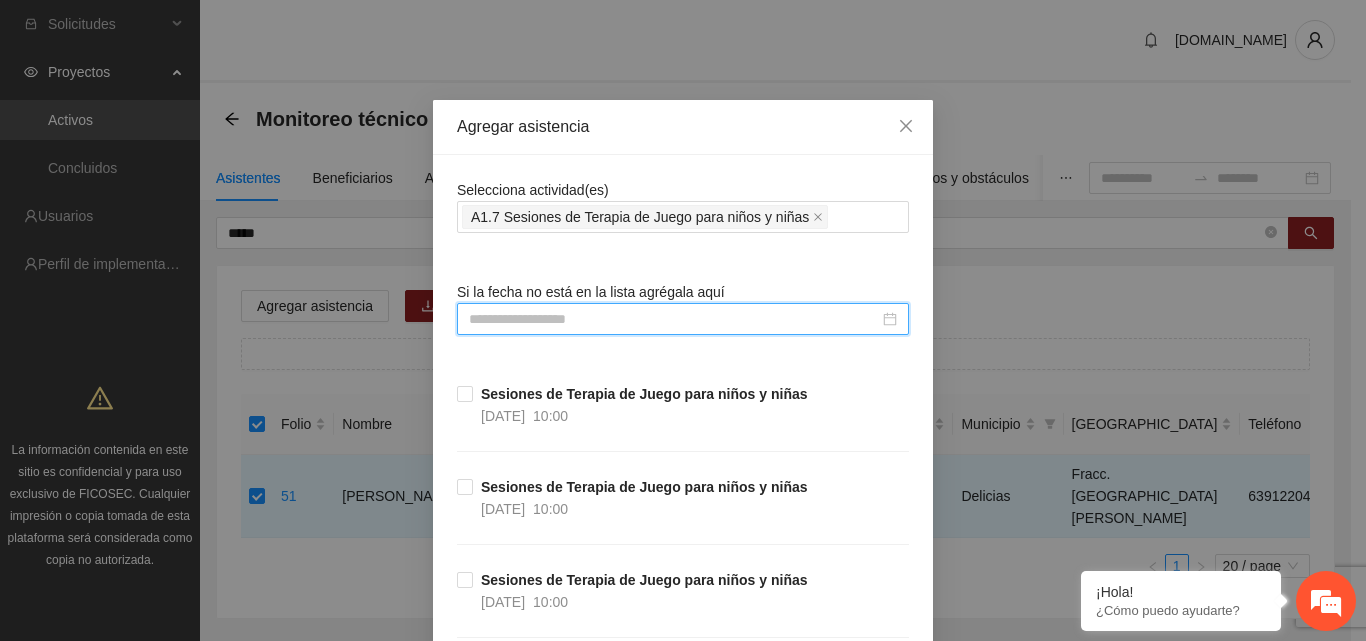 click at bounding box center [674, 319] 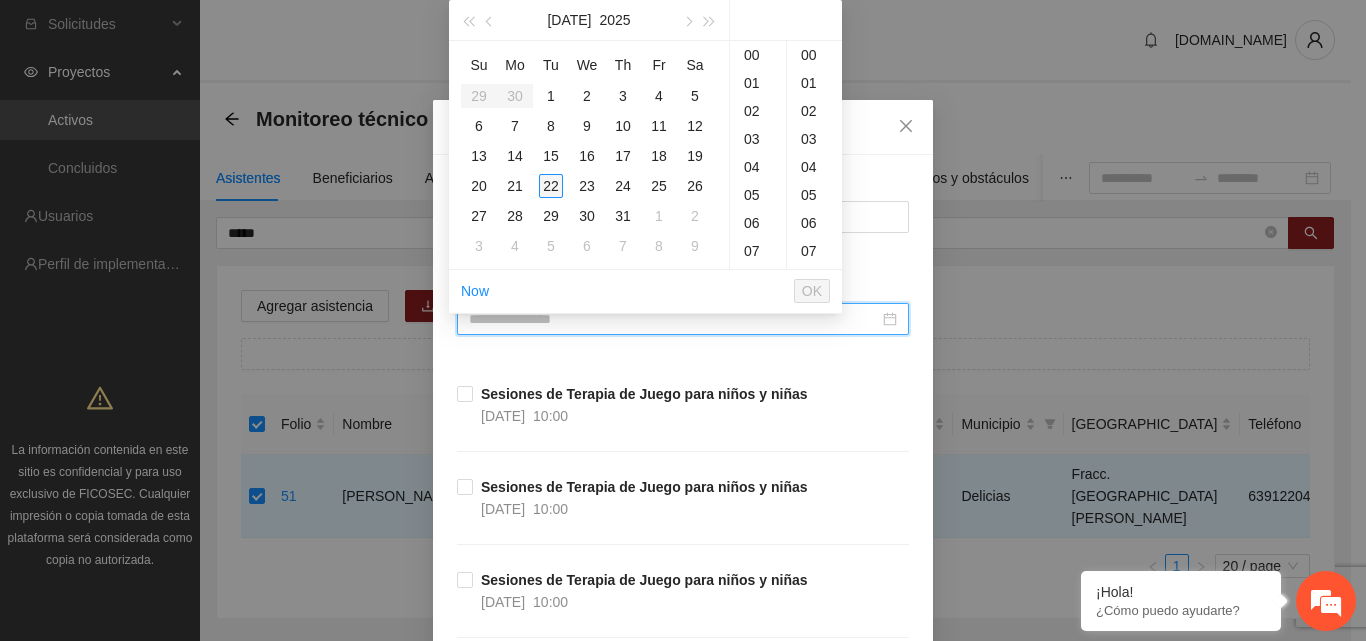 click on "22" at bounding box center [551, 186] 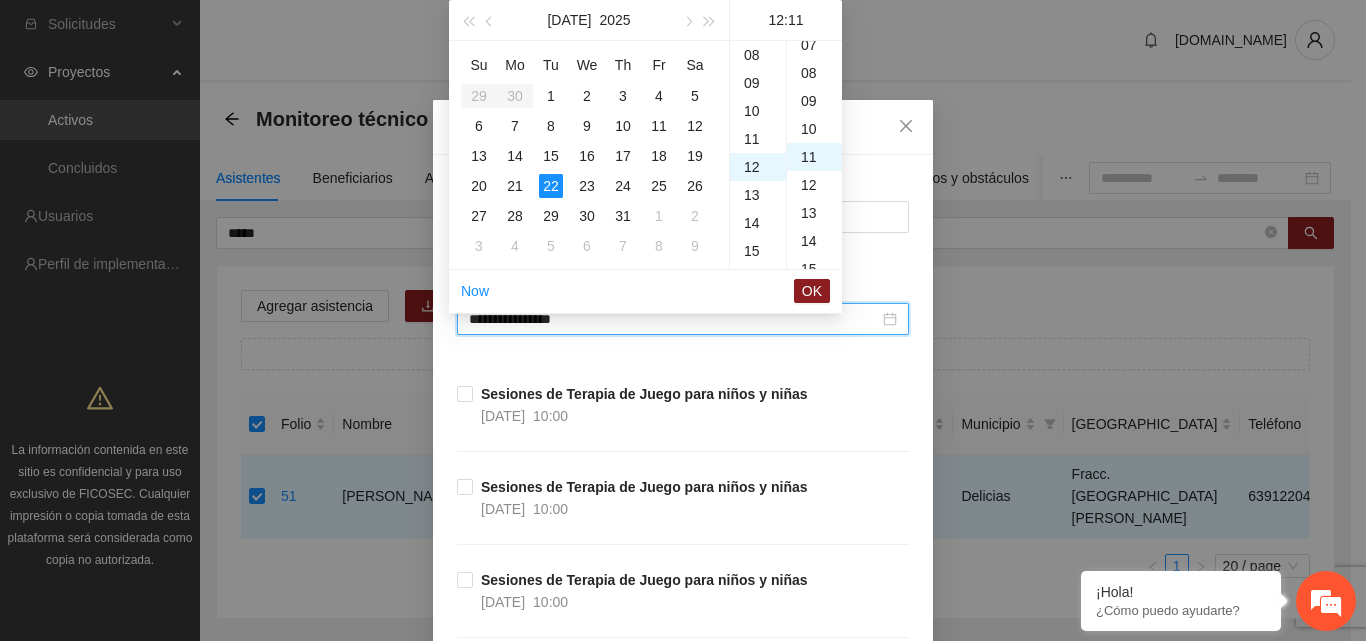 scroll, scrollTop: 336, scrollLeft: 0, axis: vertical 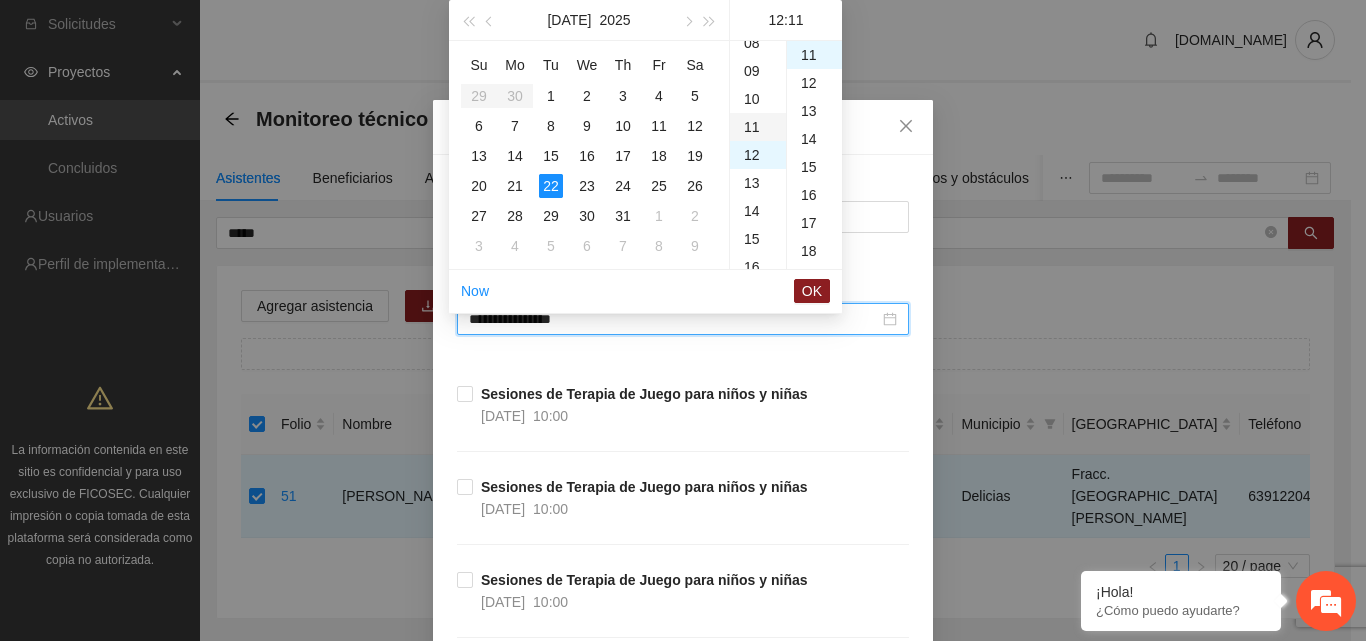 click on "11" at bounding box center (758, 127) 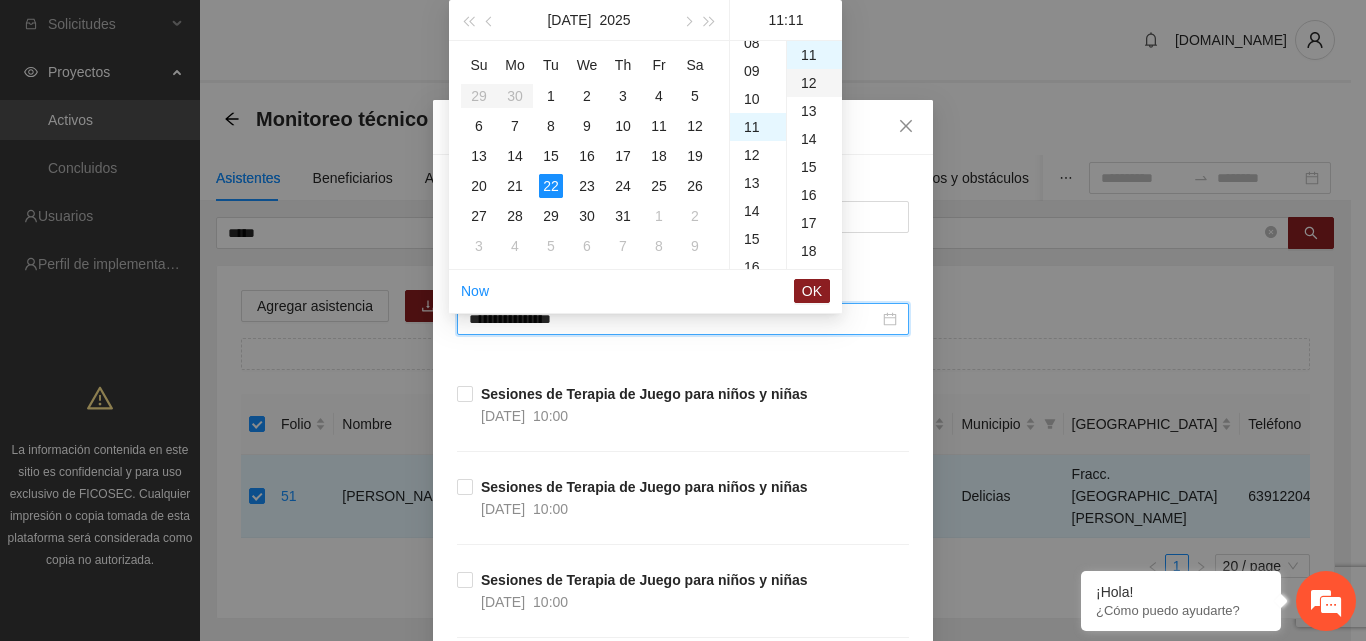 scroll, scrollTop: 308, scrollLeft: 0, axis: vertical 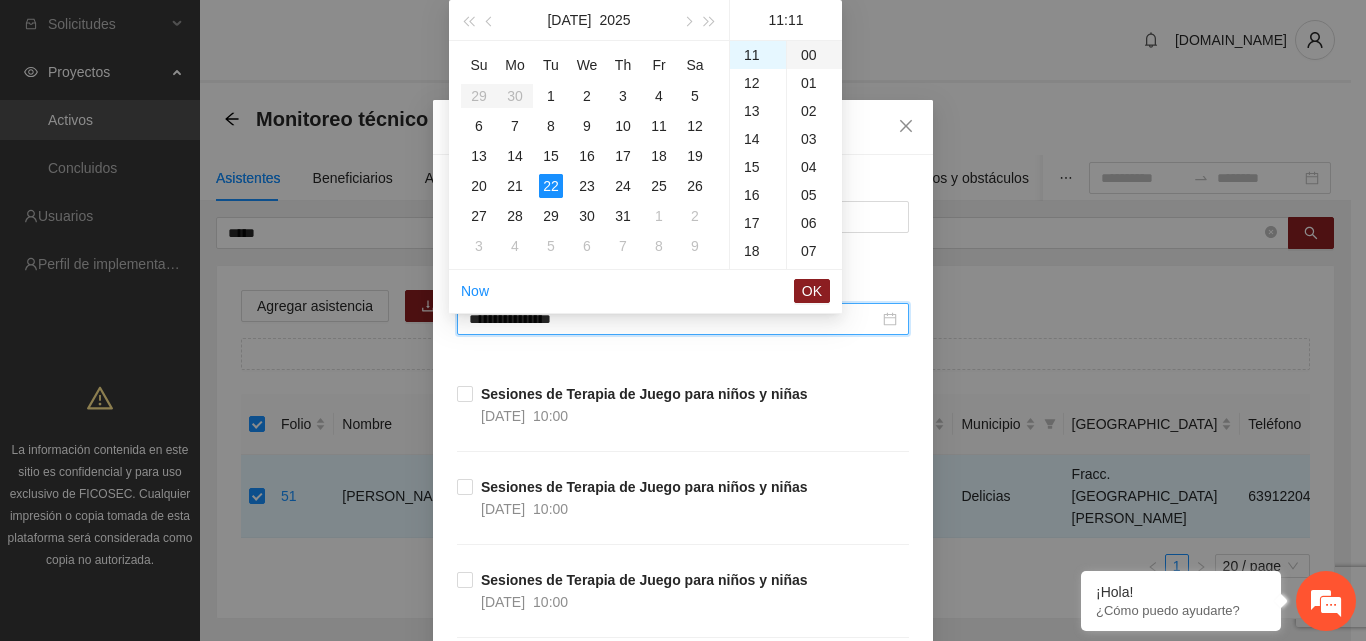 click on "00" at bounding box center [814, 55] 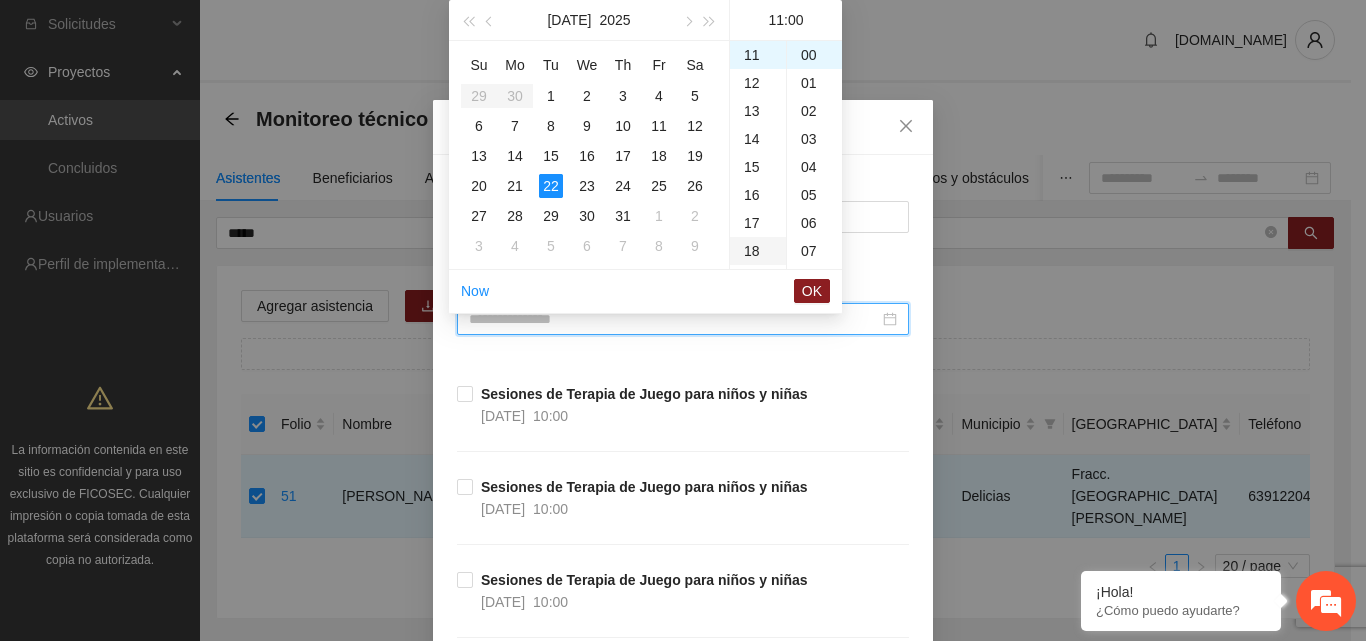 type on "**********" 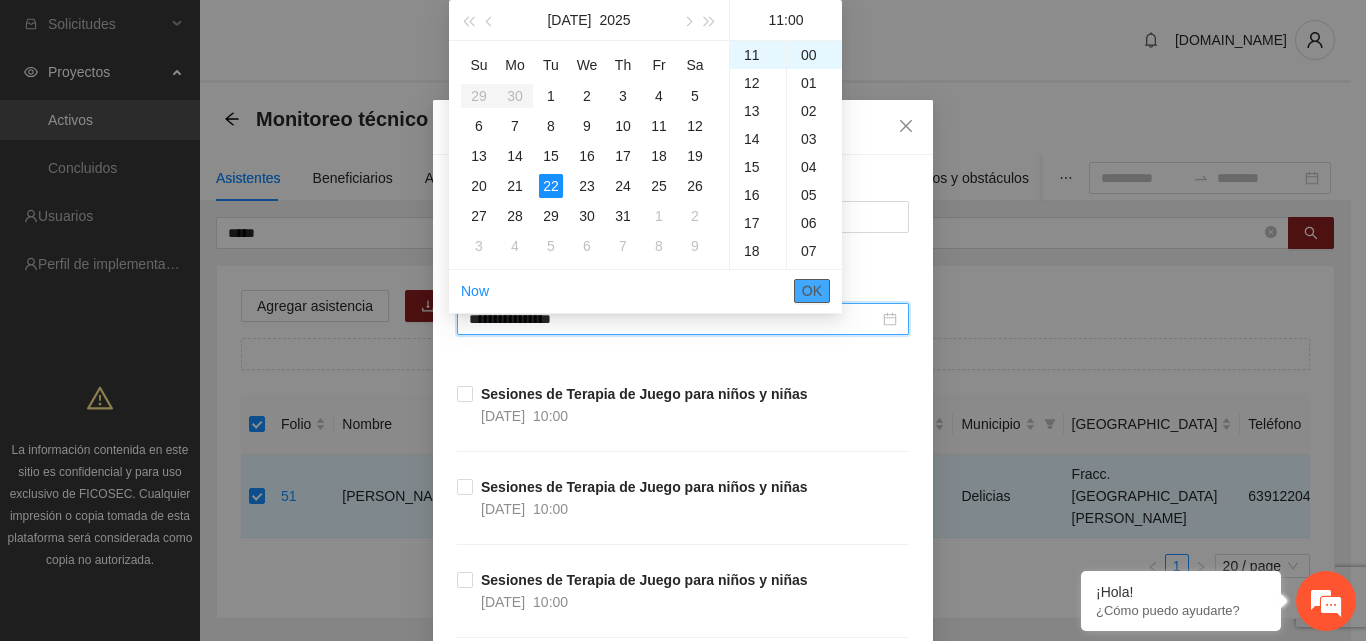 click on "OK" at bounding box center (812, 291) 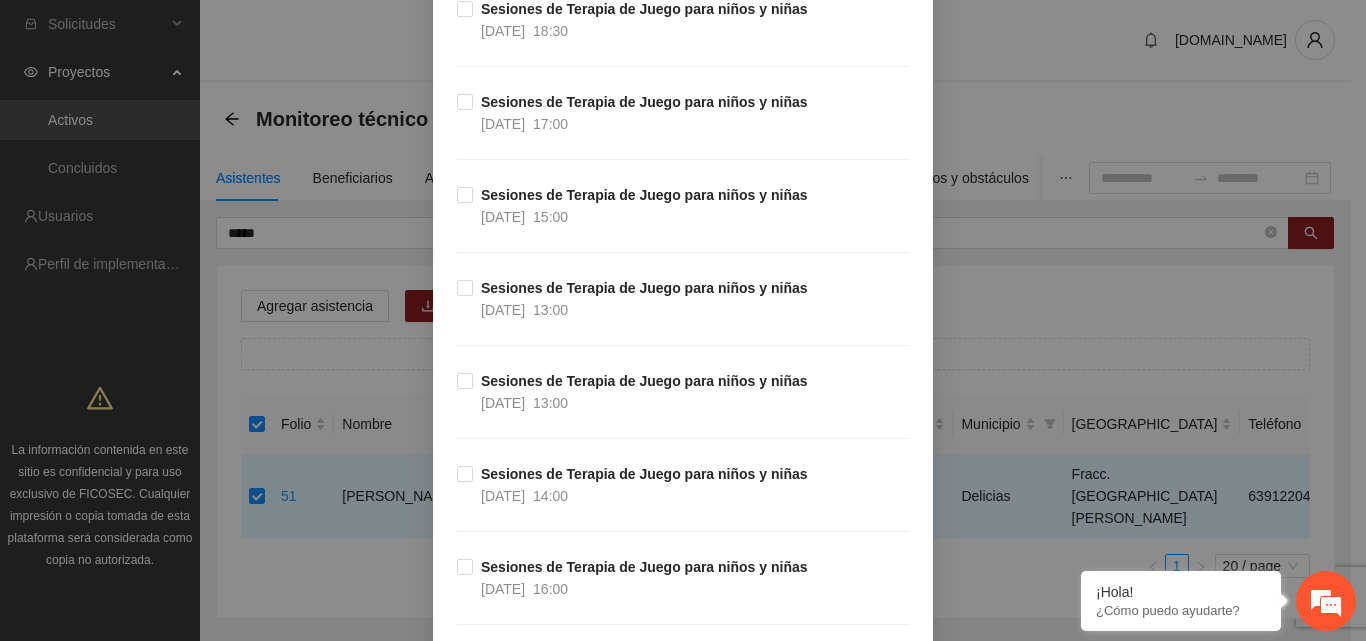 scroll, scrollTop: 13563, scrollLeft: 0, axis: vertical 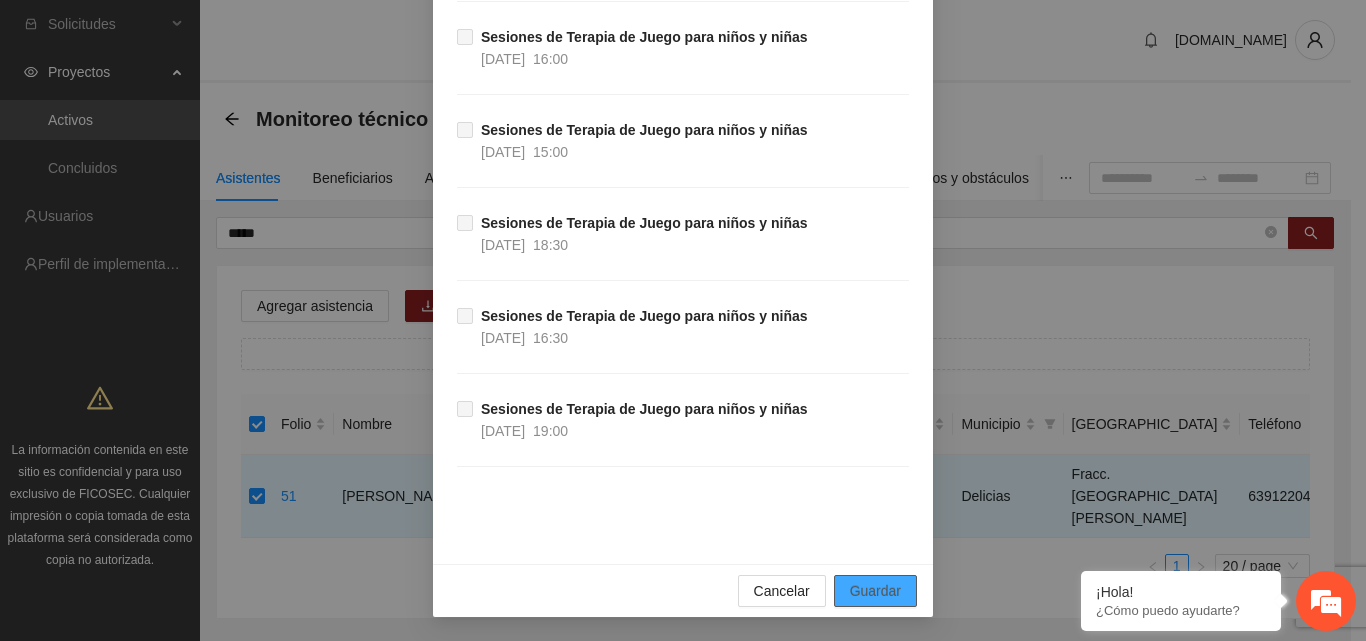 drag, startPoint x: 876, startPoint y: 594, endPoint x: 906, endPoint y: 619, distance: 39.051247 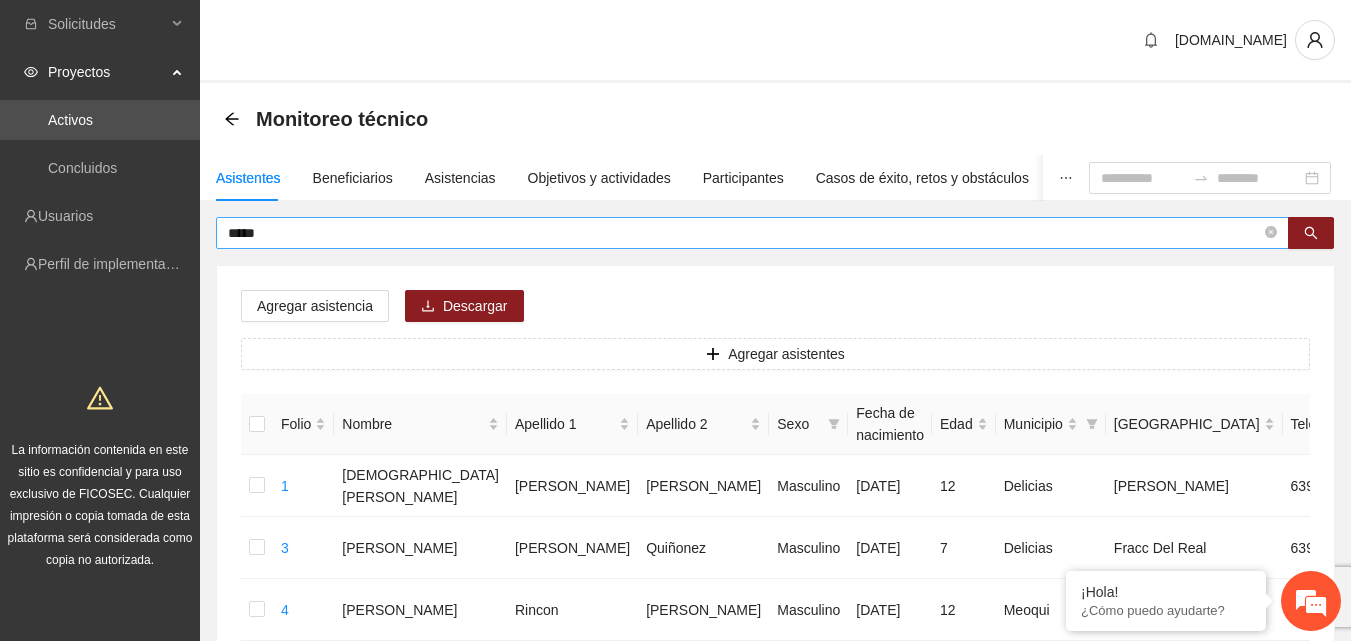 click on "*****" at bounding box center (752, 233) 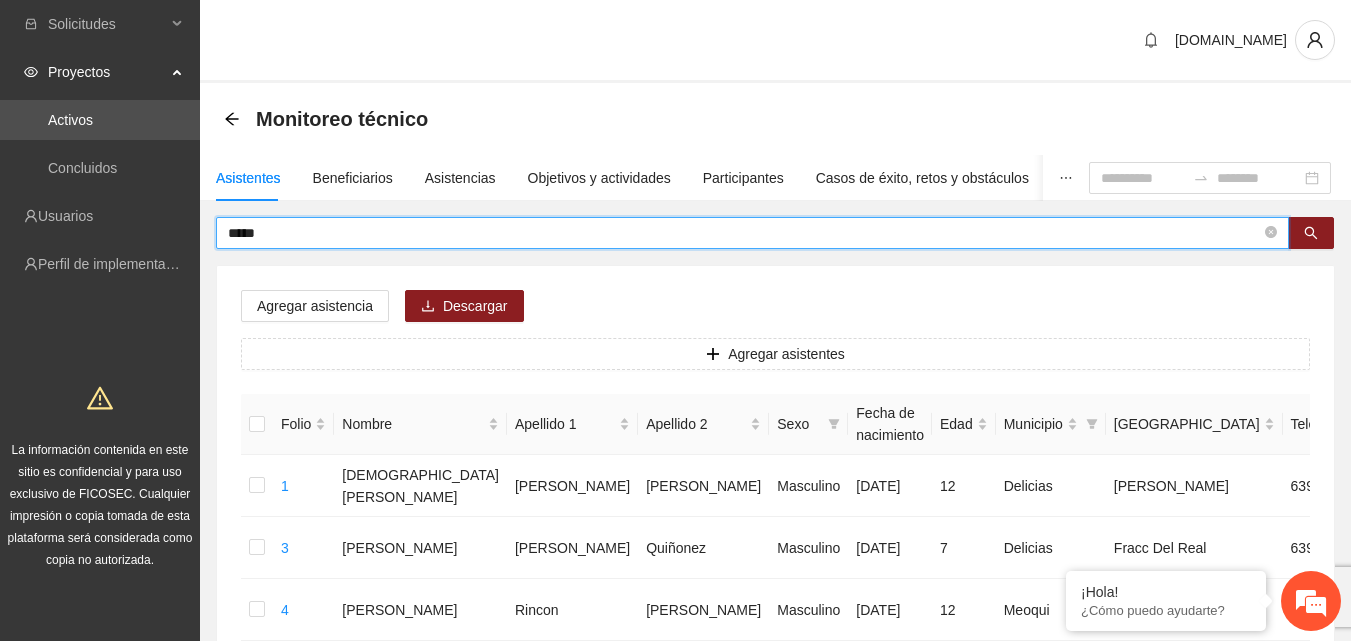 click on "Asistentes Beneficiarios Asistencias Objetivos y actividades Participantes Casos de éxito, retos y obstáculos Cronograma Visita [PERSON_NAME] y entregables ***** Agregar asistencia Descargar Agregar asistentes Folio Nombre Apellido 1 Apellido 2 Sexo Fecha de nacimiento Edad Municipio Colonia Teléfono Actividad                           1 [PERSON_NAME] [PERSON_NAME] Masculino [DATE] 12 Delicias J [PERSON_NAME] 6391172298 U P +6 3 [PERSON_NAME] [PERSON_NAME] Masculino [DATE] 7 Delicias Fracc Del Real 6391916344 U P +6 4 Yahir [PERSON_NAME] [PERSON_NAME] Masculino [DATE] 12 Meoqui [PERSON_NAME] 6142111953 U P +6 5 [PERSON_NAME] [PERSON_NAME] Femenino [DATE] 12 Delicias [PERSON_NAME] 6391271419 U P +6 7 [PERSON_NAME] [PERSON_NAME] Masculino [DATE] 10 Delicias Fracc Los Nogales 6394652072 U P +6 8 [PERSON_NAME] [PERSON_NAME] Masculino [DATE] 8 Delicias Fracc Los Nogales 6394652072 U P +7 9 [PERSON_NAME] Masculino [DATE] 10 Delicias [GEOGRAPHIC_DATA][PERSON_NAME] 6391141642 U P" at bounding box center (775, 965) 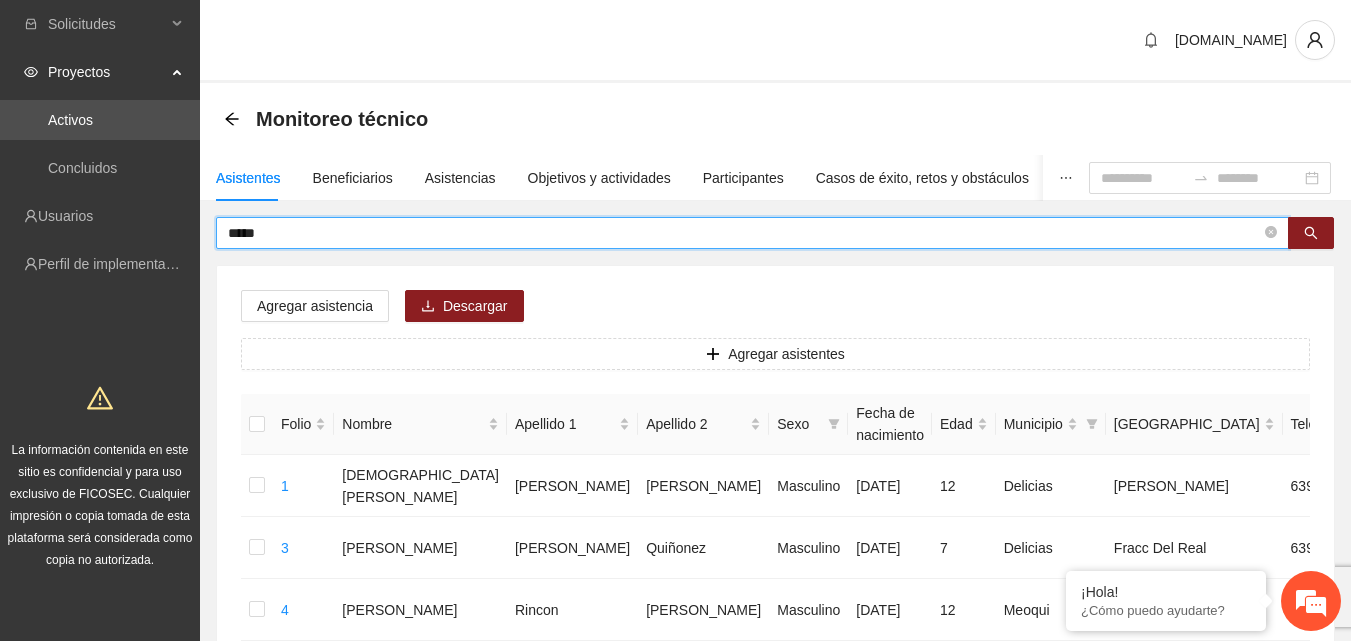 drag, startPoint x: 296, startPoint y: 225, endPoint x: 238, endPoint y: 235, distance: 58.855755 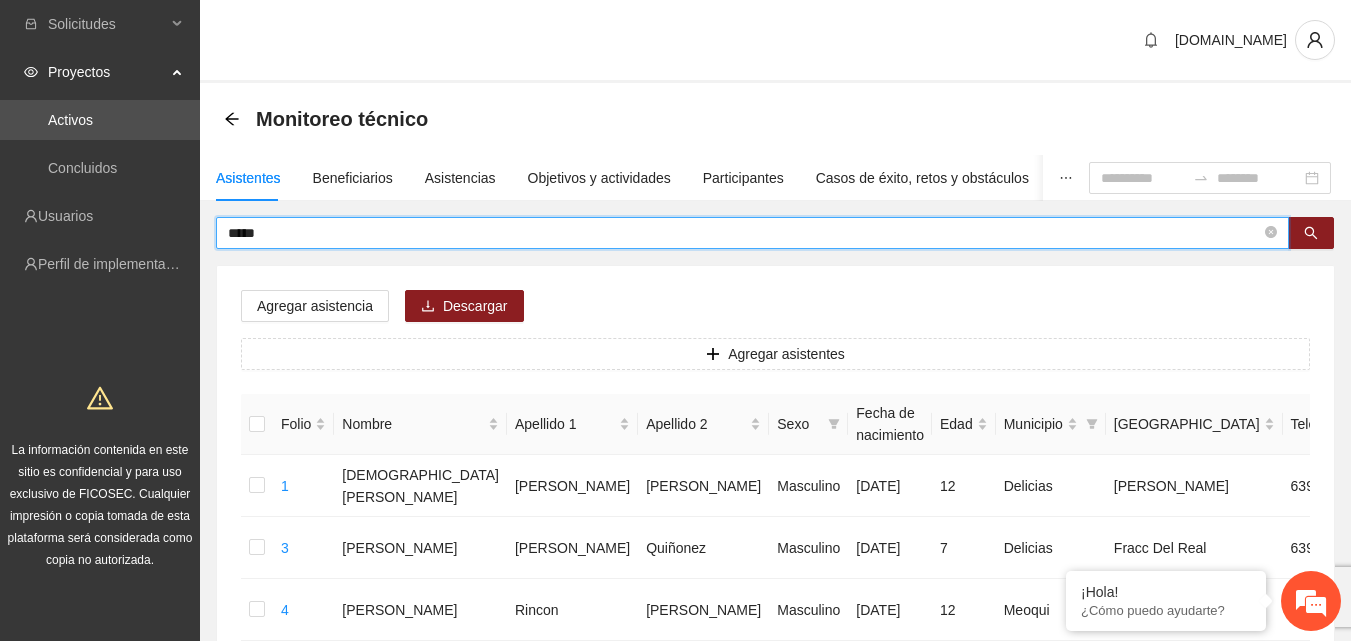 type on "*" 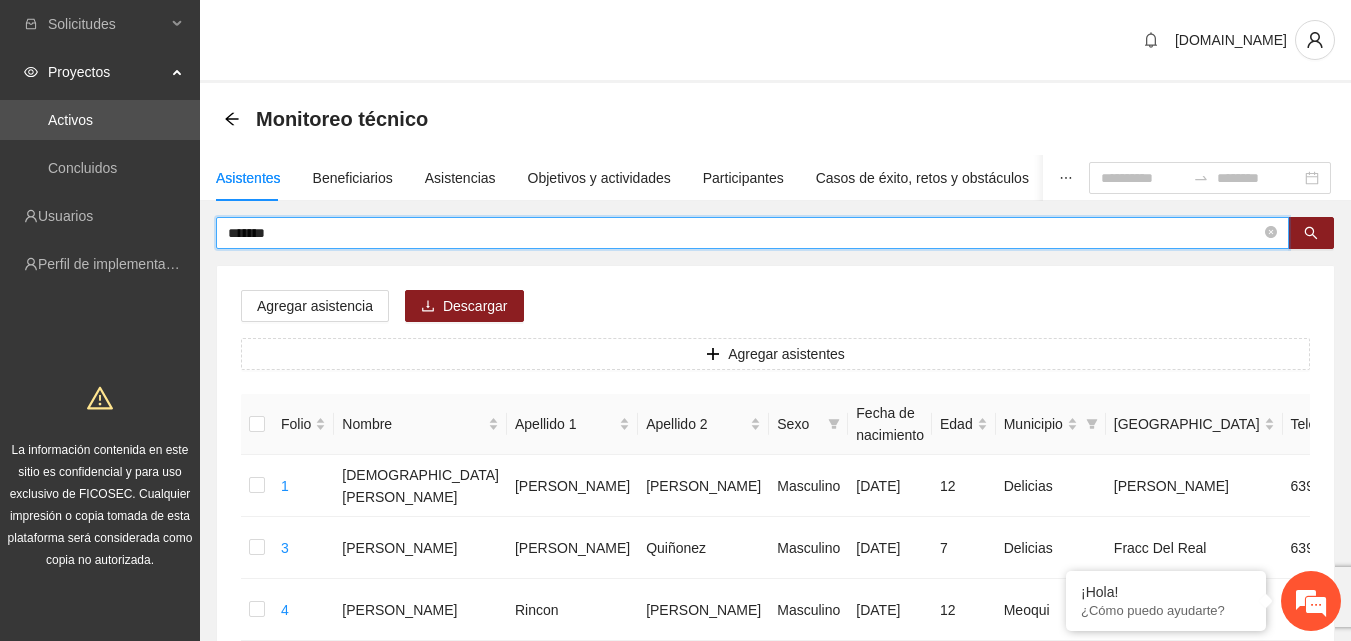 type on "*******" 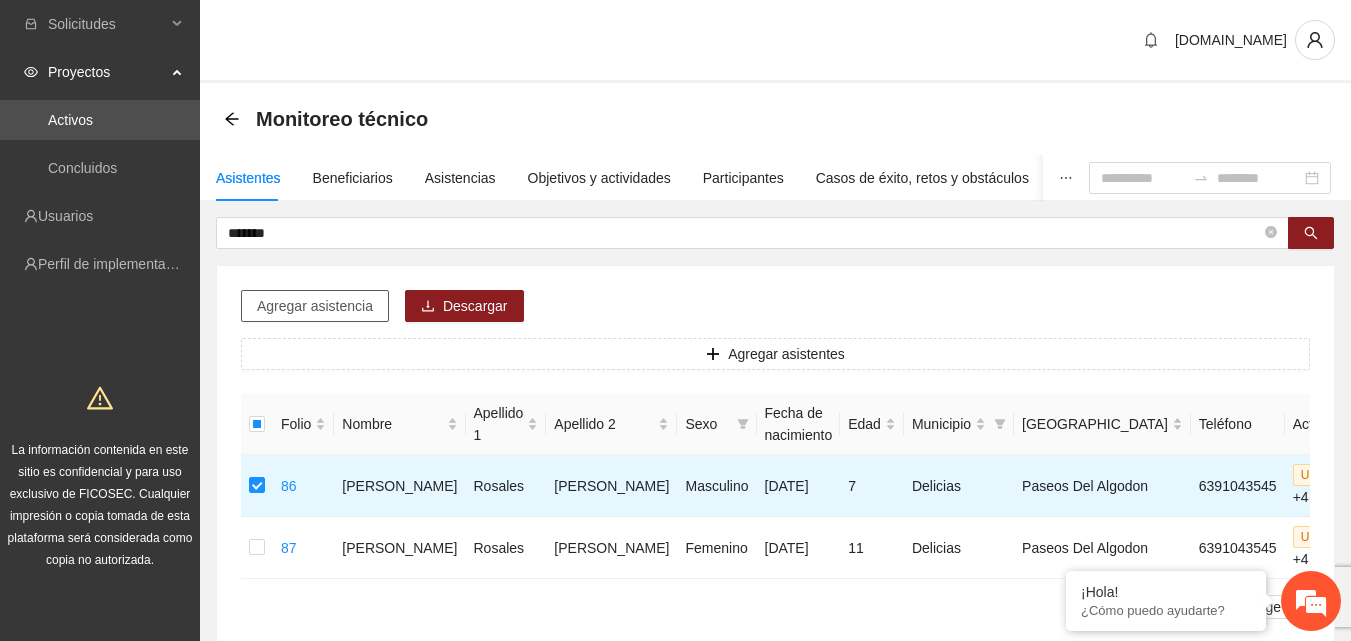 click on "Agregar asistencia" at bounding box center [315, 306] 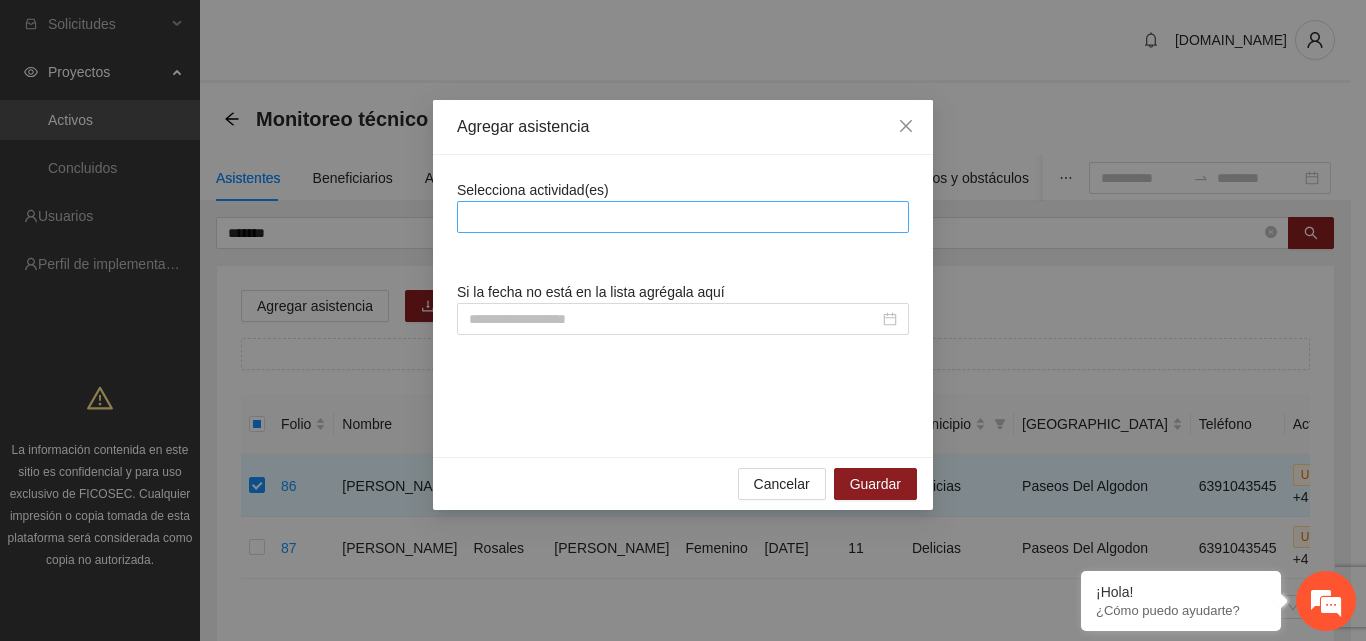 click at bounding box center (683, 217) 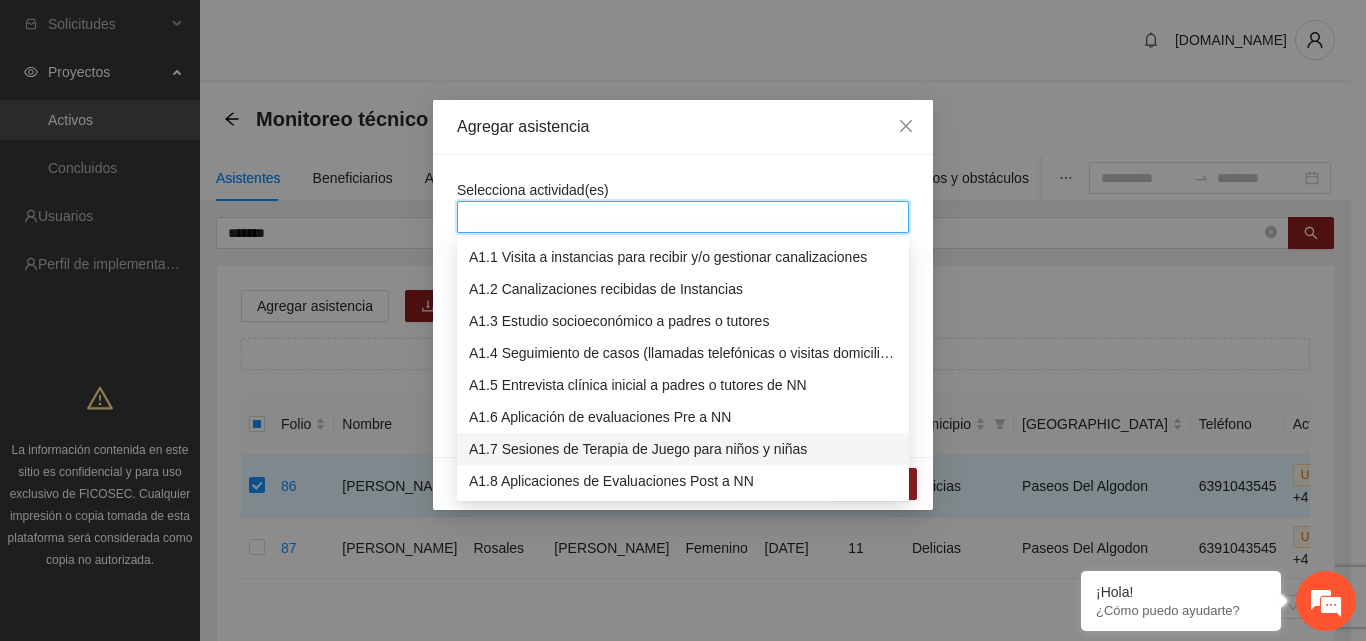 click on "A1.7 Sesiones de Terapia de Juego para niños y niñas" at bounding box center [683, 449] 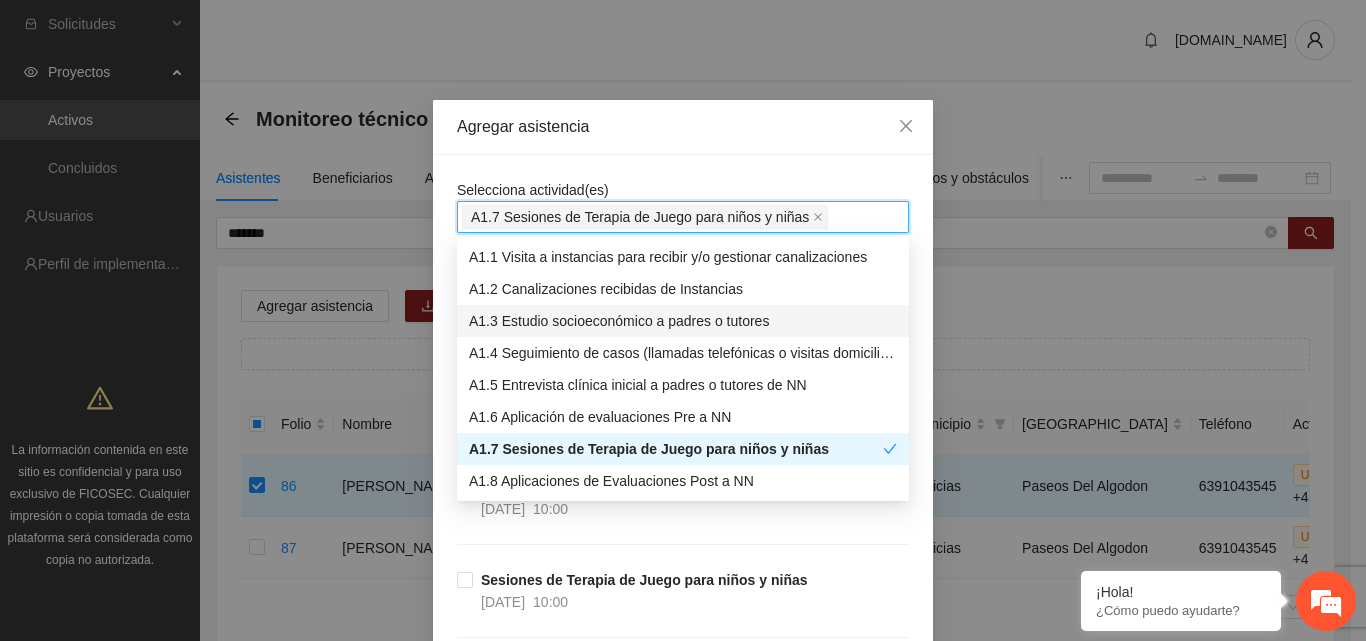 click on "Selecciona actividad(es) A1.7 Sesiones de Terapia de Juego para niños y niñas   Si la fecha no está en la lista agrégala aquí Sesiones de Terapia de Juego para niños y niñas [DATE] 10:00 Sesiones de Terapia de Juego para niños y niñas [DATE] 10:00 Sesiones de Terapia de Juego para niños y niñas [DATE] 10:00 Sesiones de Terapia de Juego para niños y niñas [DATE] 10:00 Sesiones de Terapia de Juego para niños y niñas [DATE] 10:00 Sesiones de Terapia de Juego para niños y niñas [DATE] 10:00 Sesiones de Terapia de Juego para niños y niñas [DATE] 10:00 Sesiones de Terapia de Juego para niños y niñas [DATE] 12:00 Sesiones de Terapia de Juego para niños y niñas [DATE] 10:00 Sesiones de Terapia de Juego para niños y niñas [DATE] 10:00 Sesiones de Terapia de Juego para niños y niñas [DATE] 10:00 Sesiones de Terapia de Juego para niños y niñas [DATE] 09:00 Sesiones de Terapia de Juego para niños y niñas [DATE] 10:00 [DATE] 10:00" at bounding box center (683, 7141) 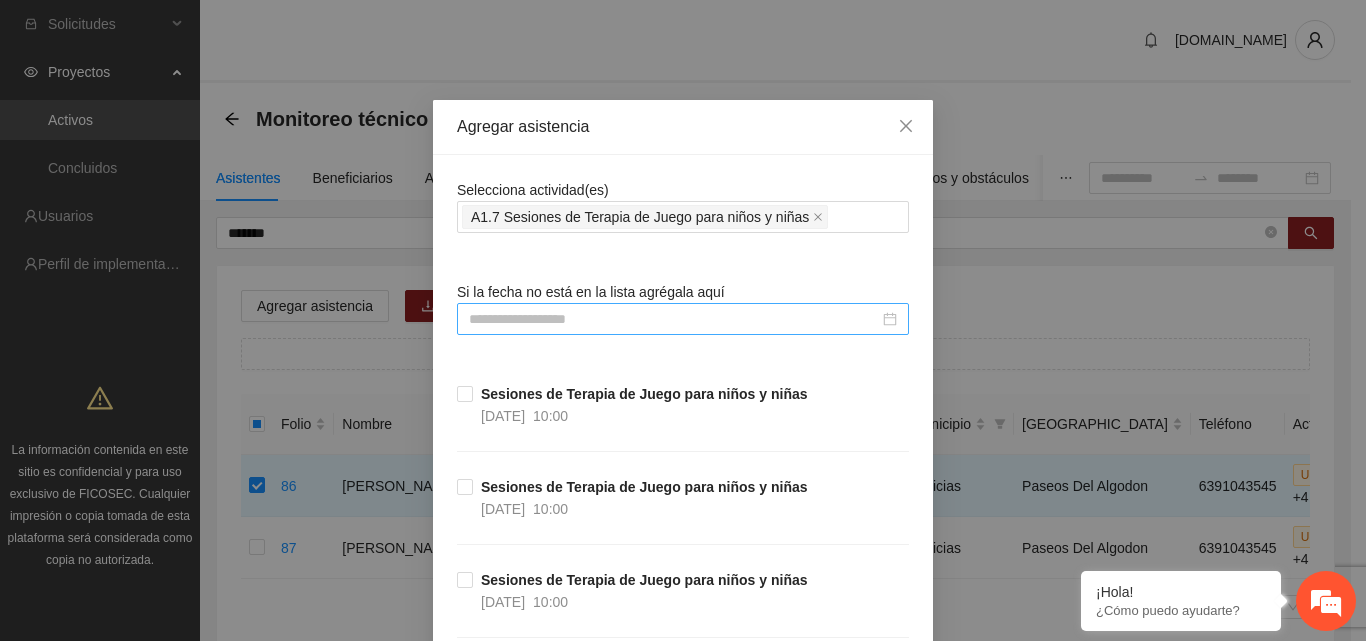click at bounding box center (674, 319) 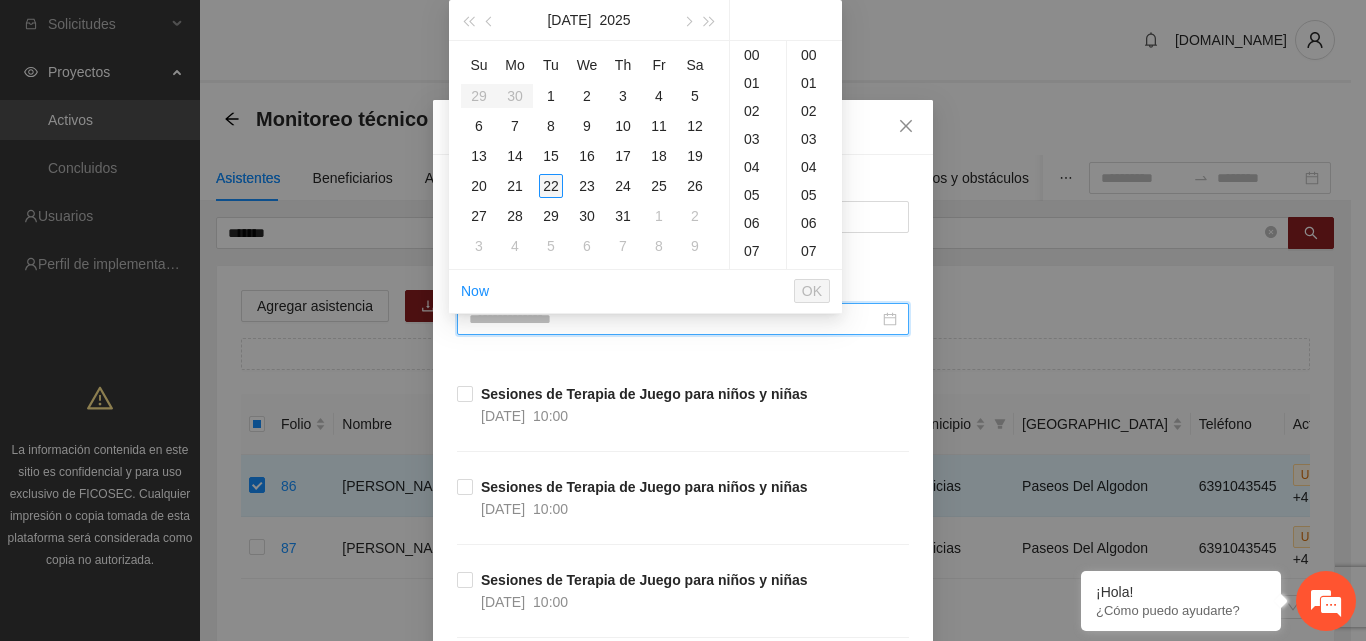 click on "22" at bounding box center (551, 186) 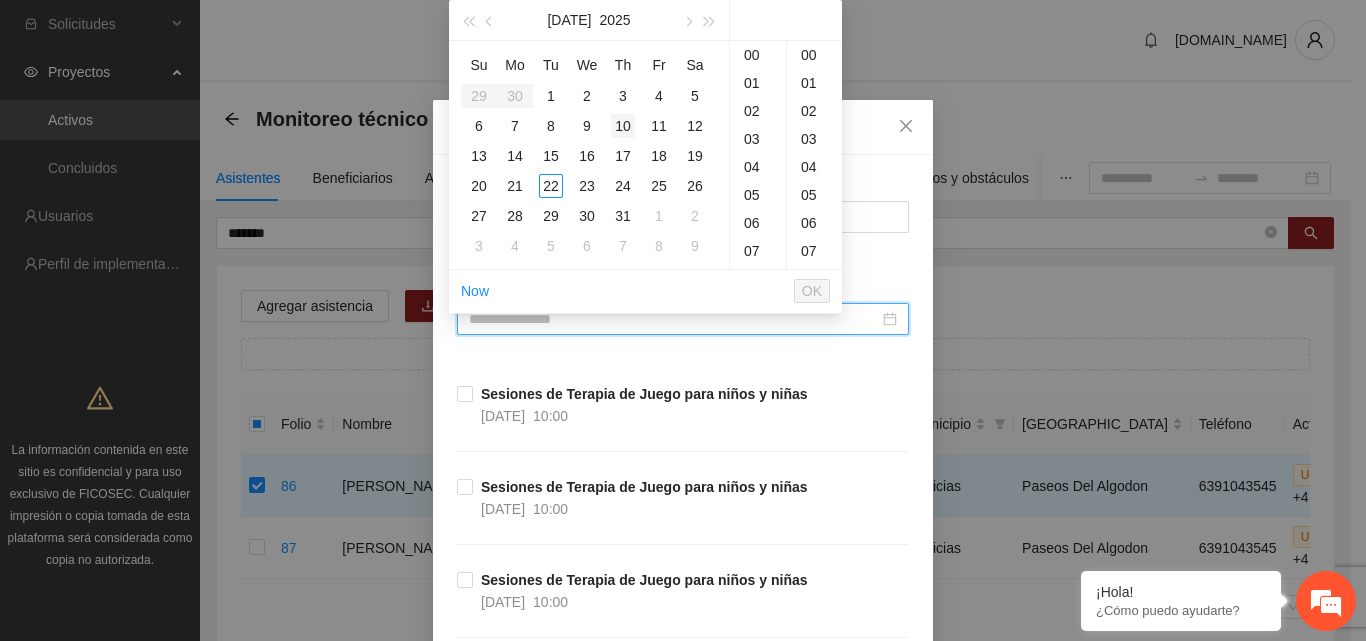scroll, scrollTop: 252, scrollLeft: 0, axis: vertical 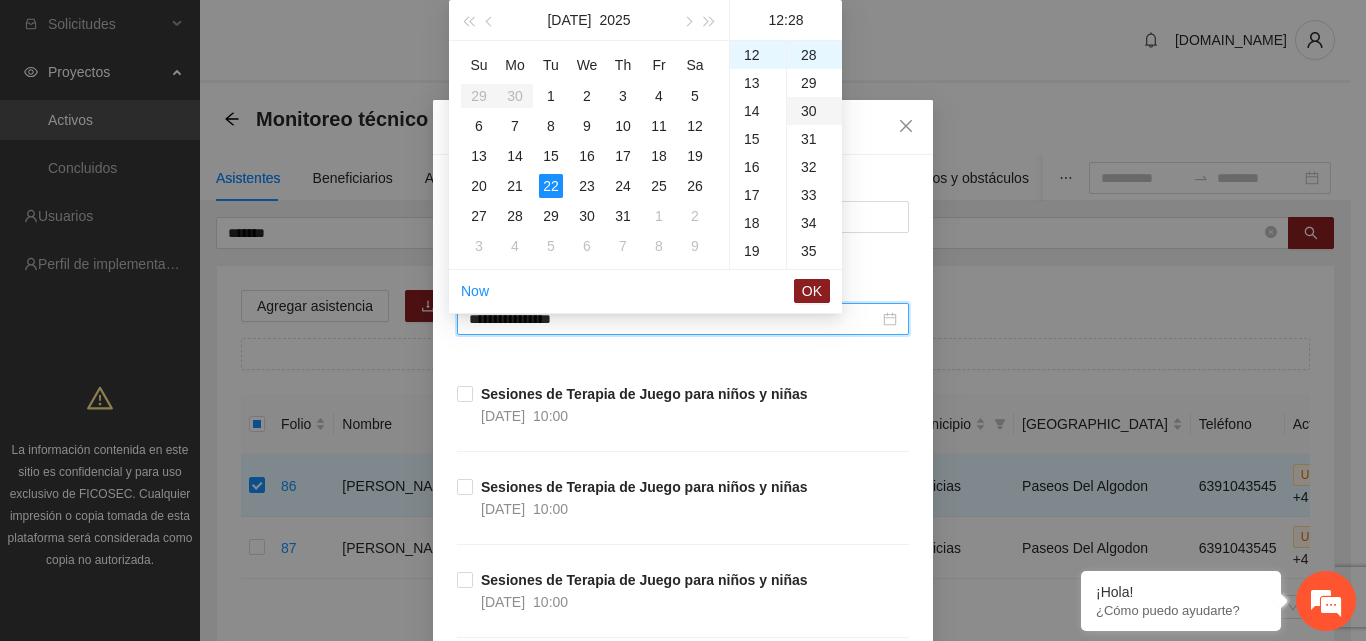 click on "30" at bounding box center (814, 111) 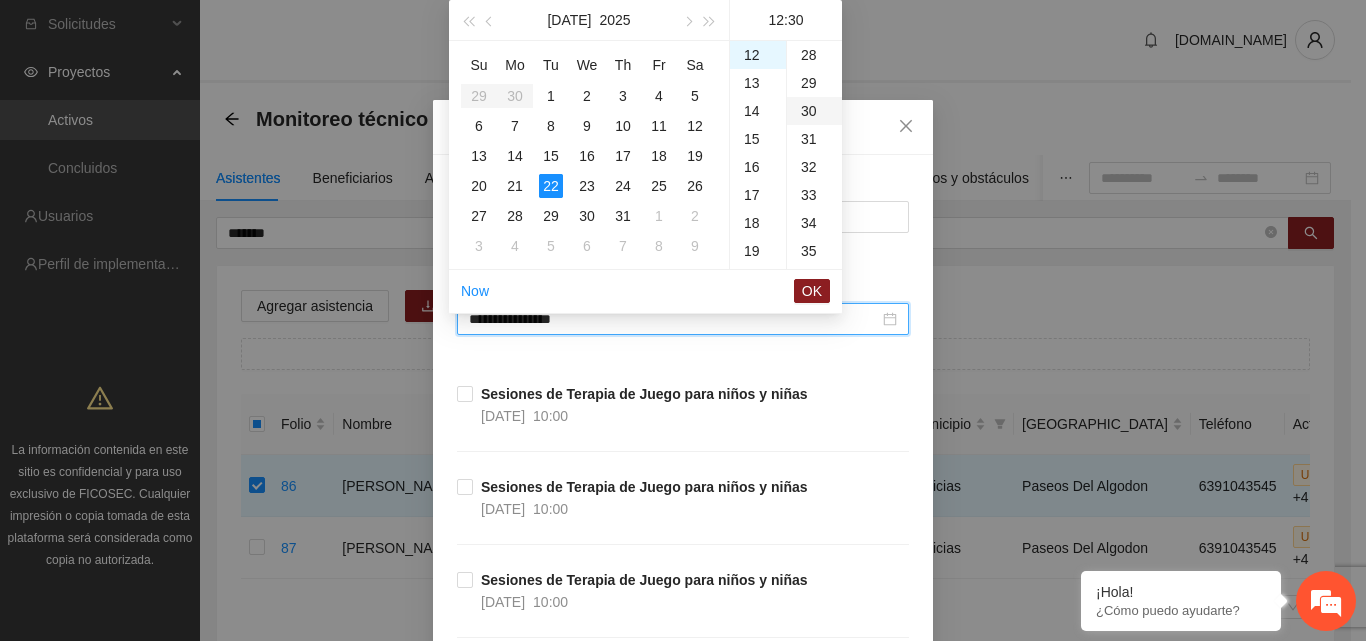 type on "**********" 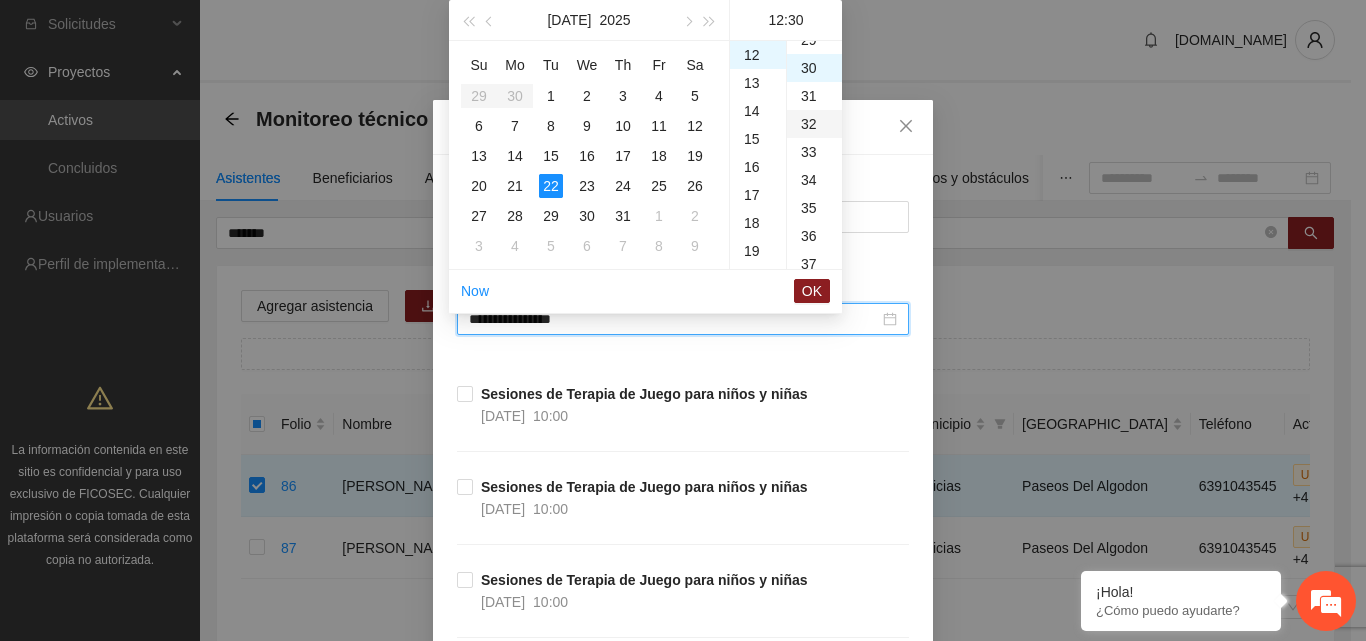 scroll, scrollTop: 840, scrollLeft: 0, axis: vertical 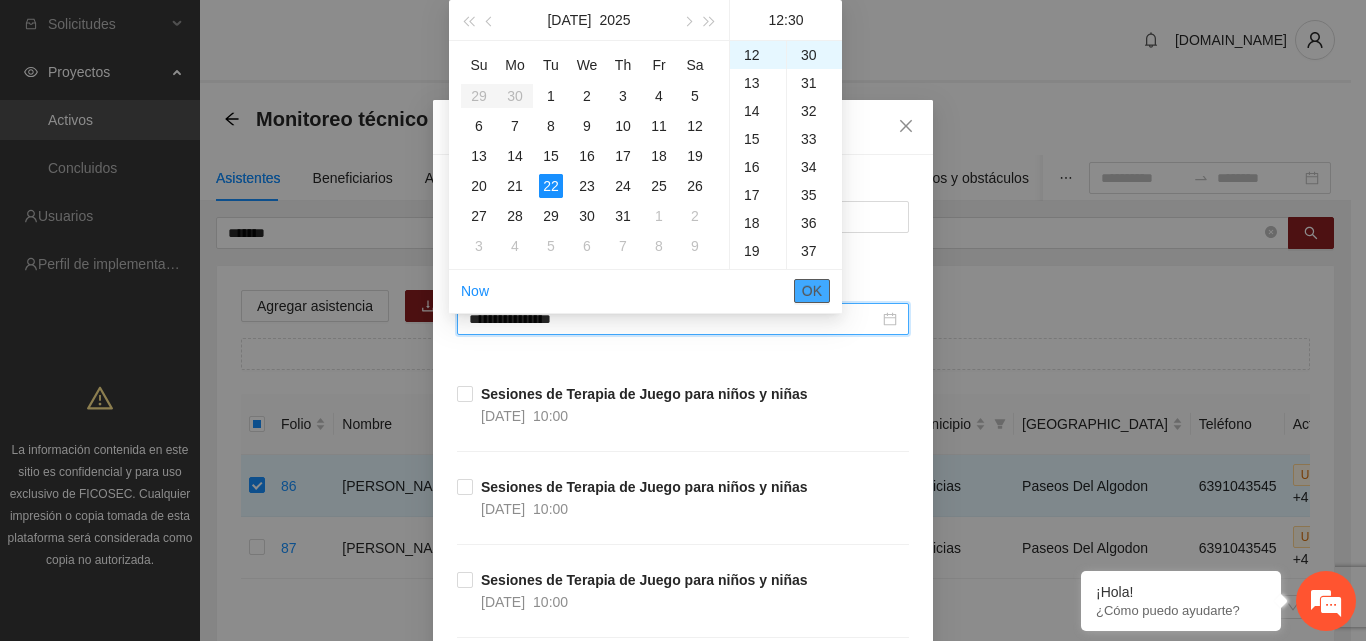 click on "OK" at bounding box center (812, 291) 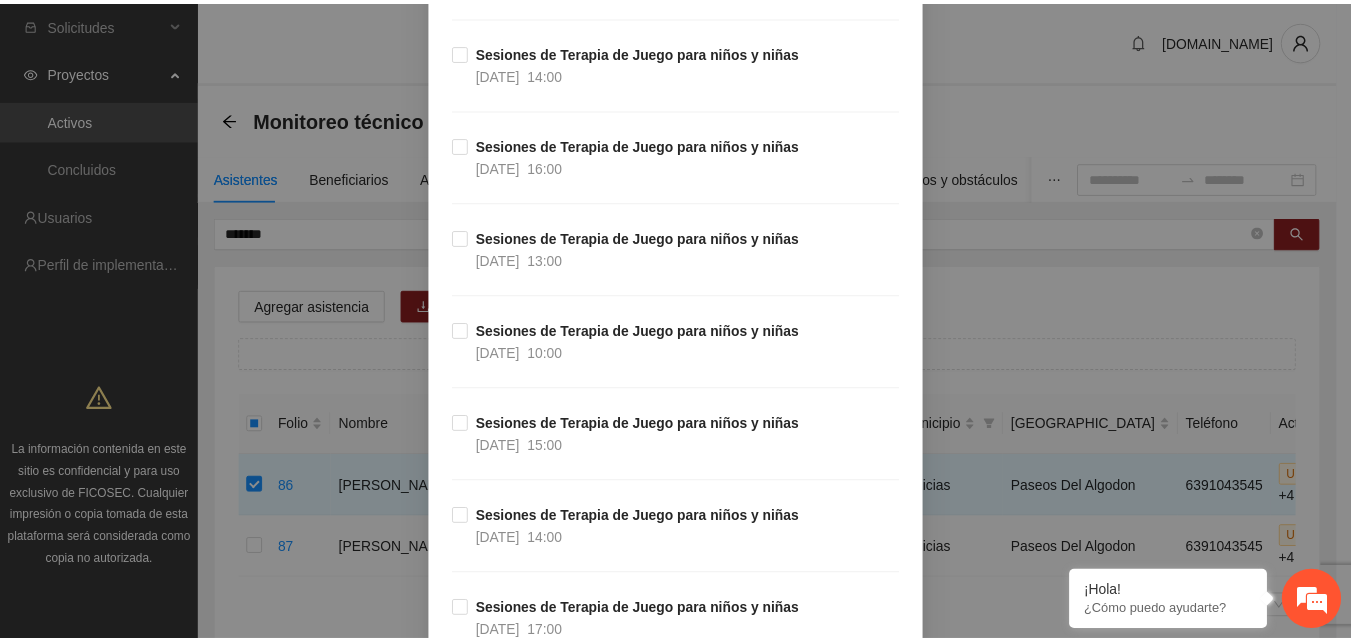 scroll, scrollTop: 13563, scrollLeft: 0, axis: vertical 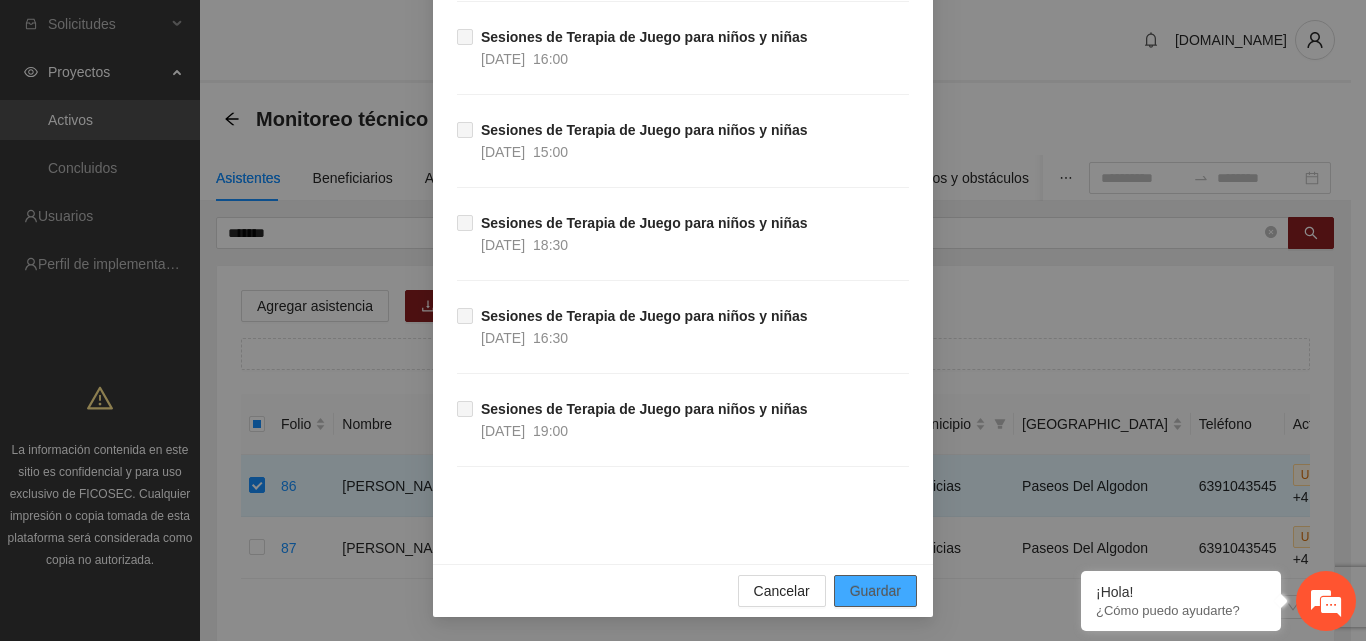 click on "Guardar" at bounding box center (875, 591) 